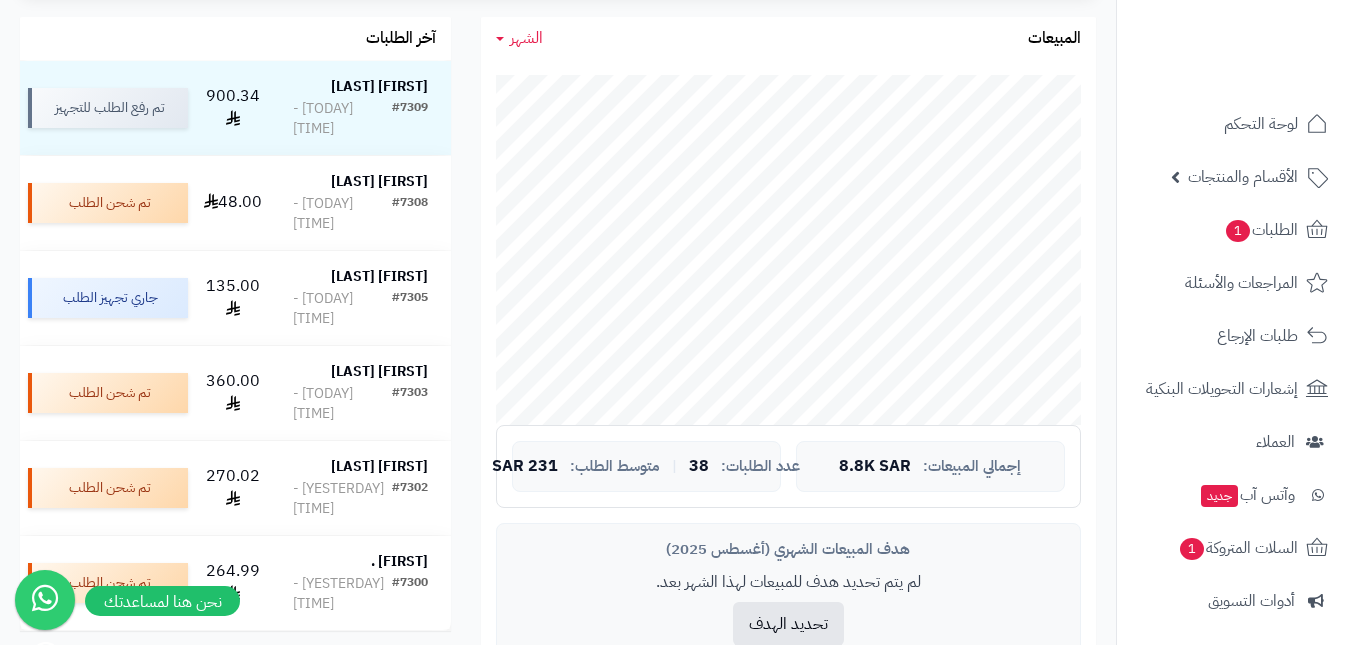 scroll, scrollTop: 400, scrollLeft: 0, axis: vertical 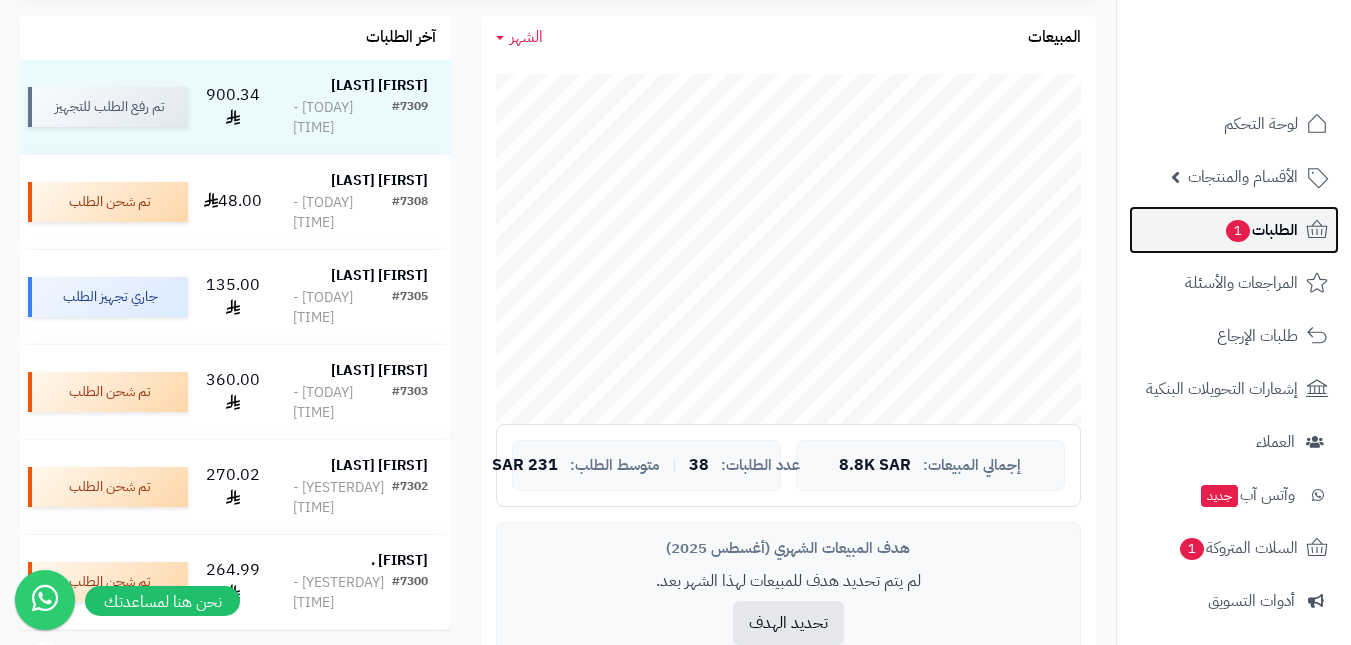 click on "الطلبات  1" at bounding box center (1234, 230) 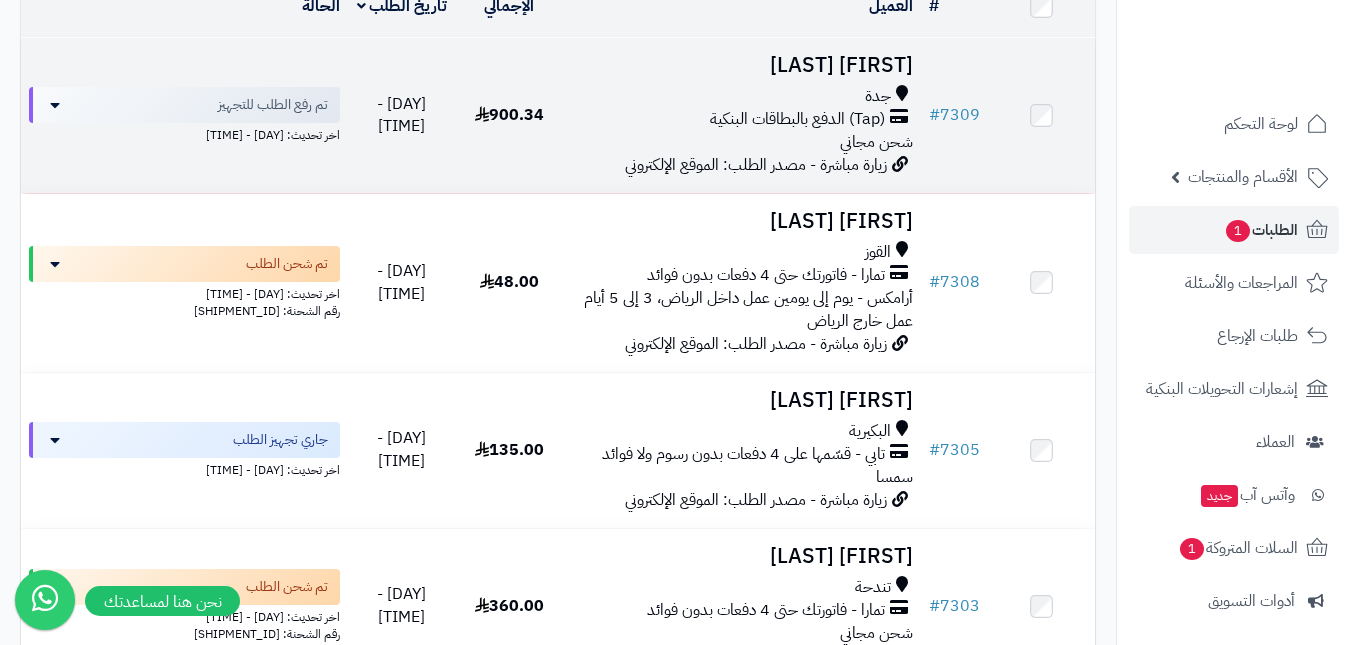 scroll, scrollTop: 300, scrollLeft: 0, axis: vertical 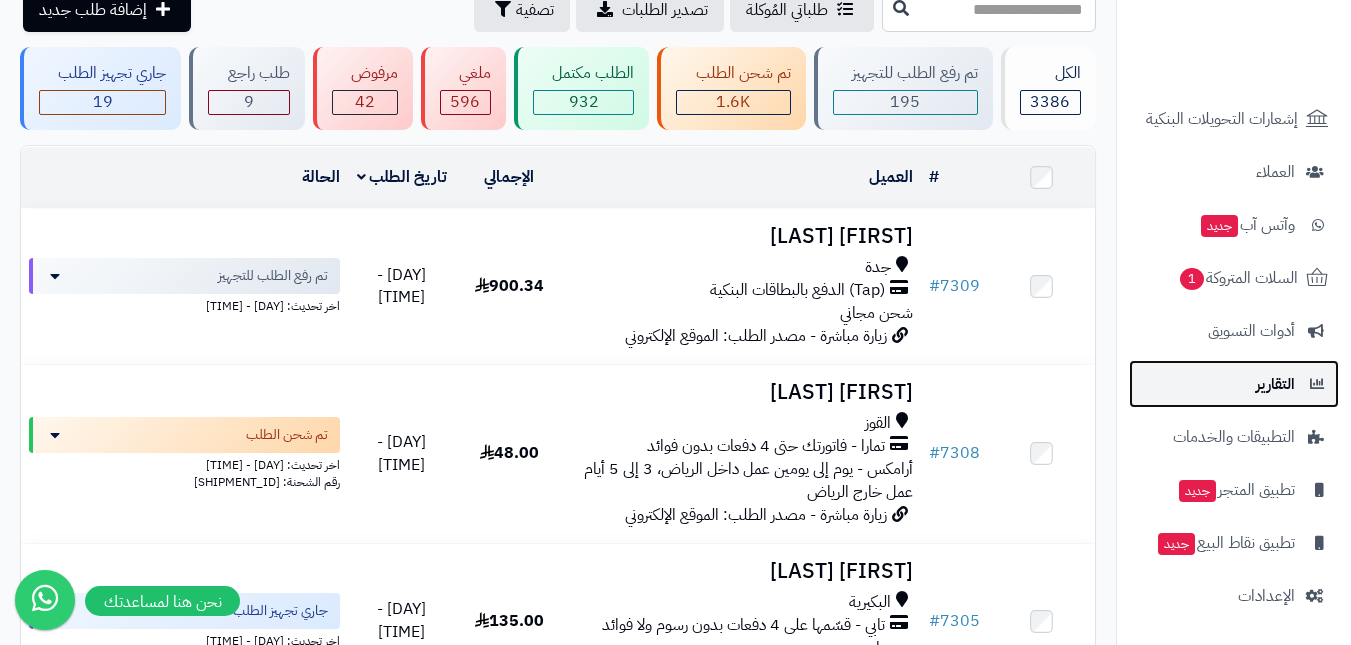 click on "التقارير" at bounding box center [1234, 384] 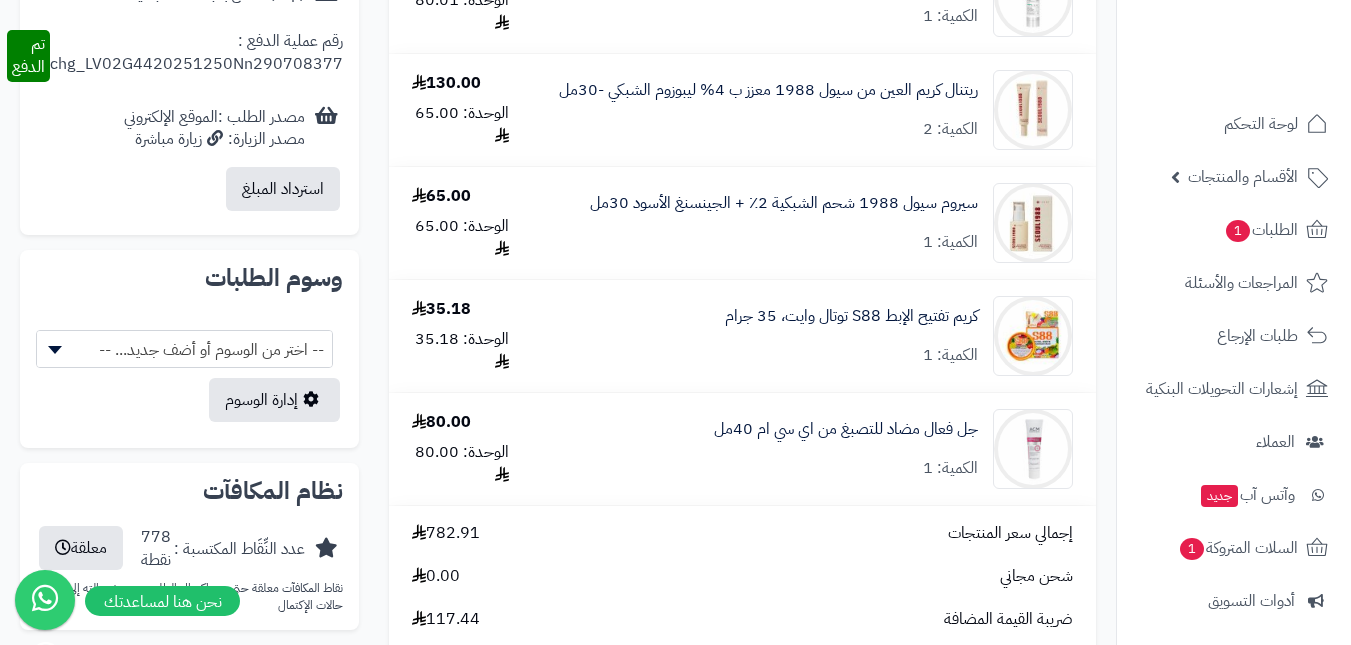 scroll, scrollTop: 1300, scrollLeft: 0, axis: vertical 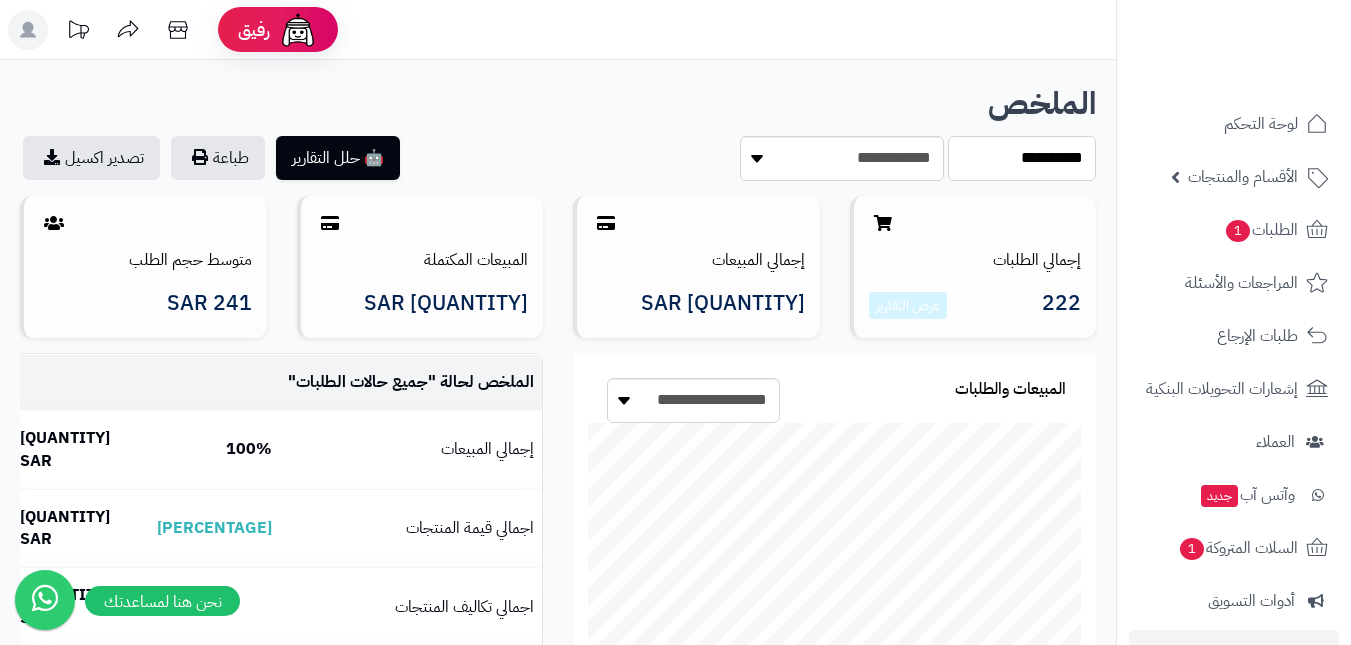 click on "**********" at bounding box center [1022, 158] 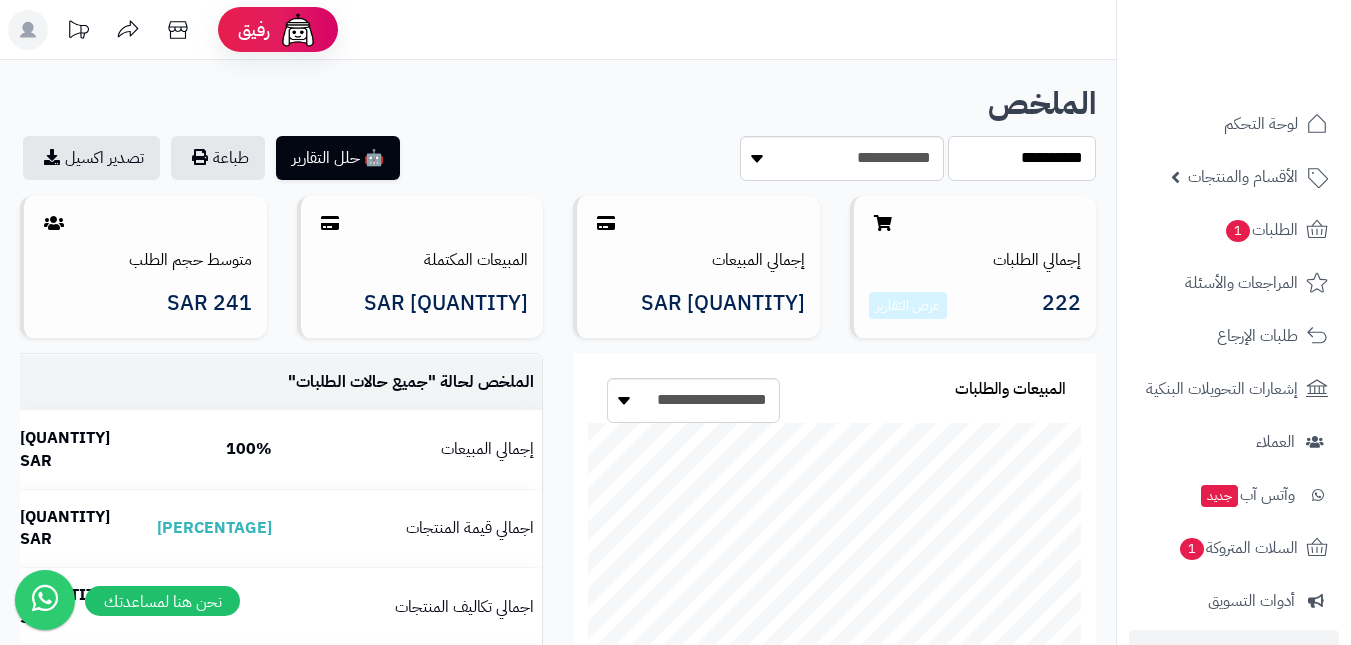 click on "**********" at bounding box center [1022, 158] 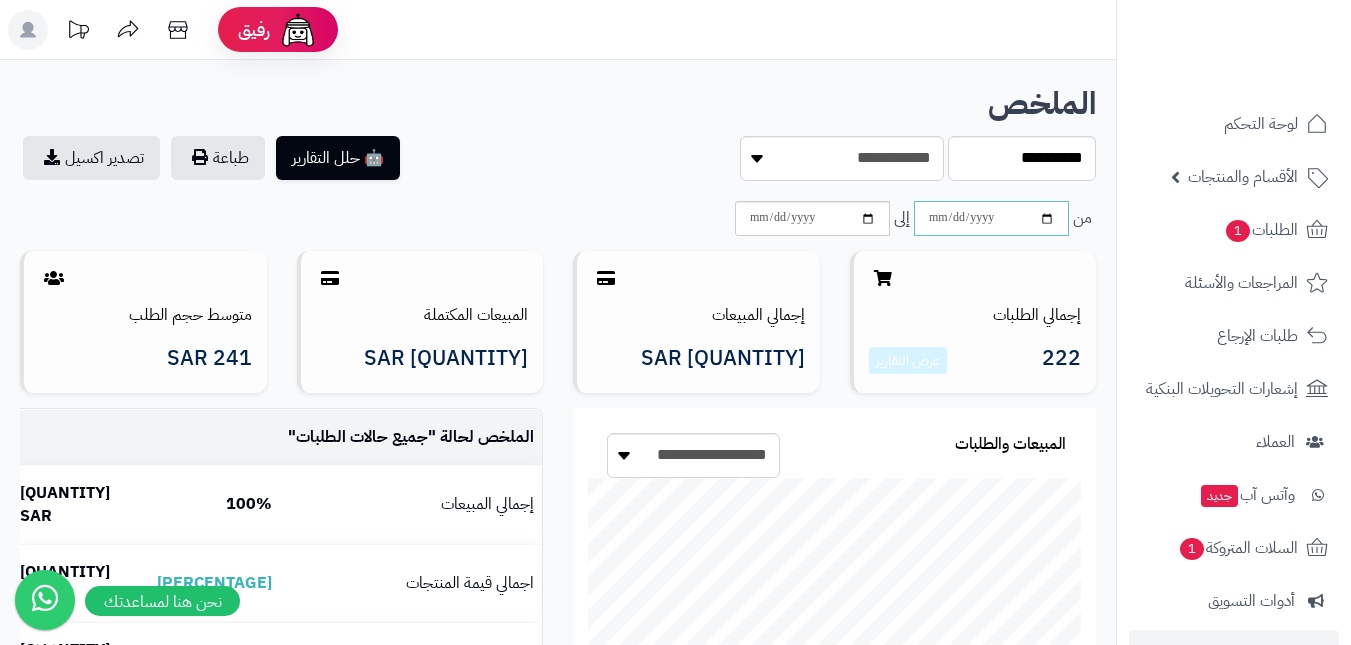 click at bounding box center [991, 218] 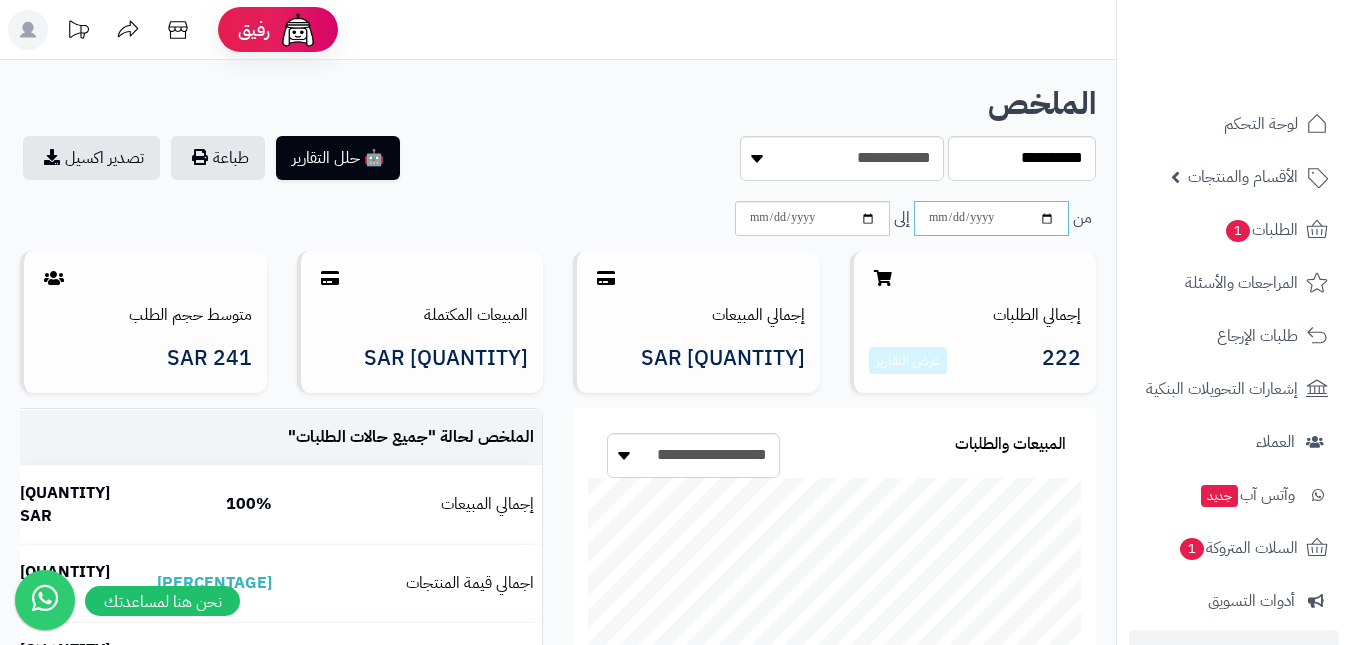 type on "**********" 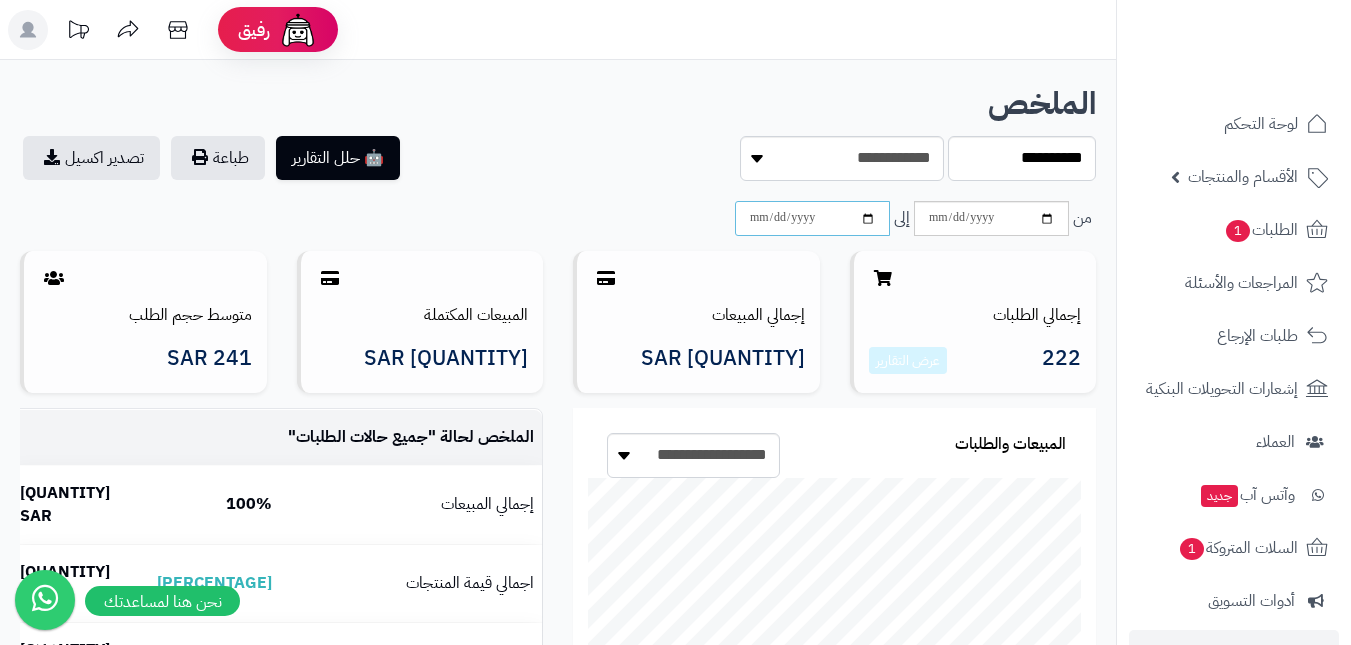 click at bounding box center [812, 218] 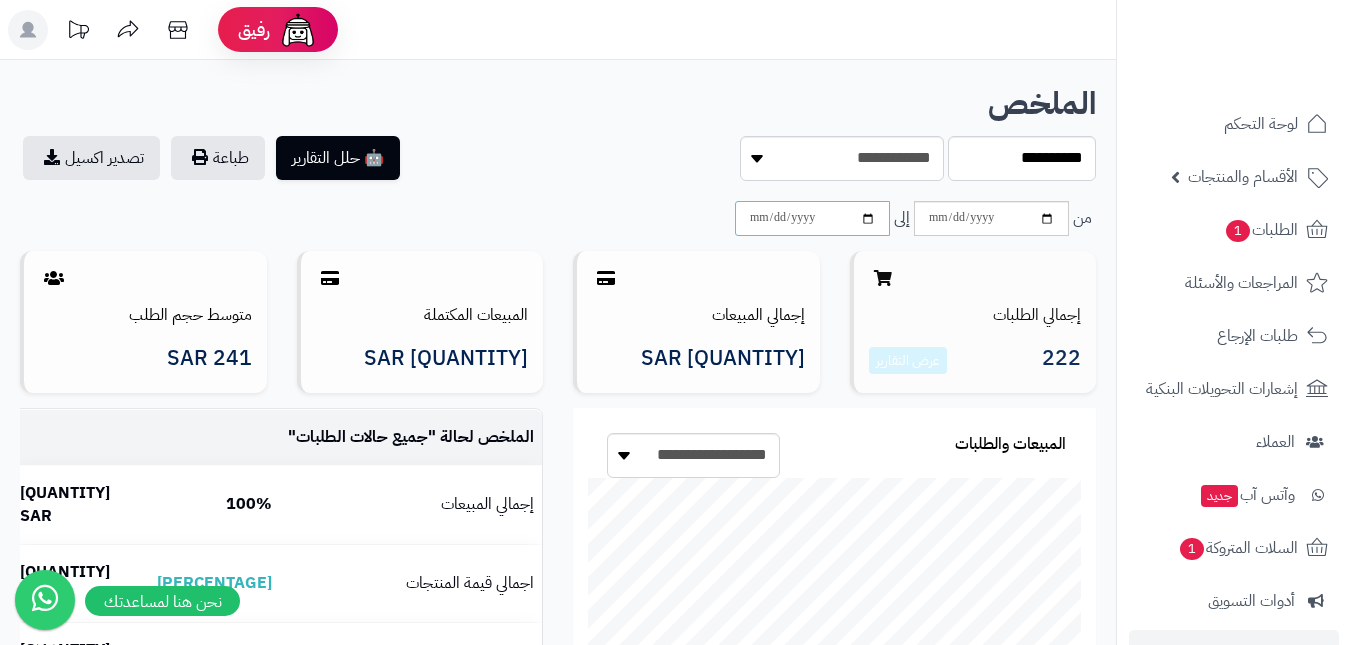 type on "**********" 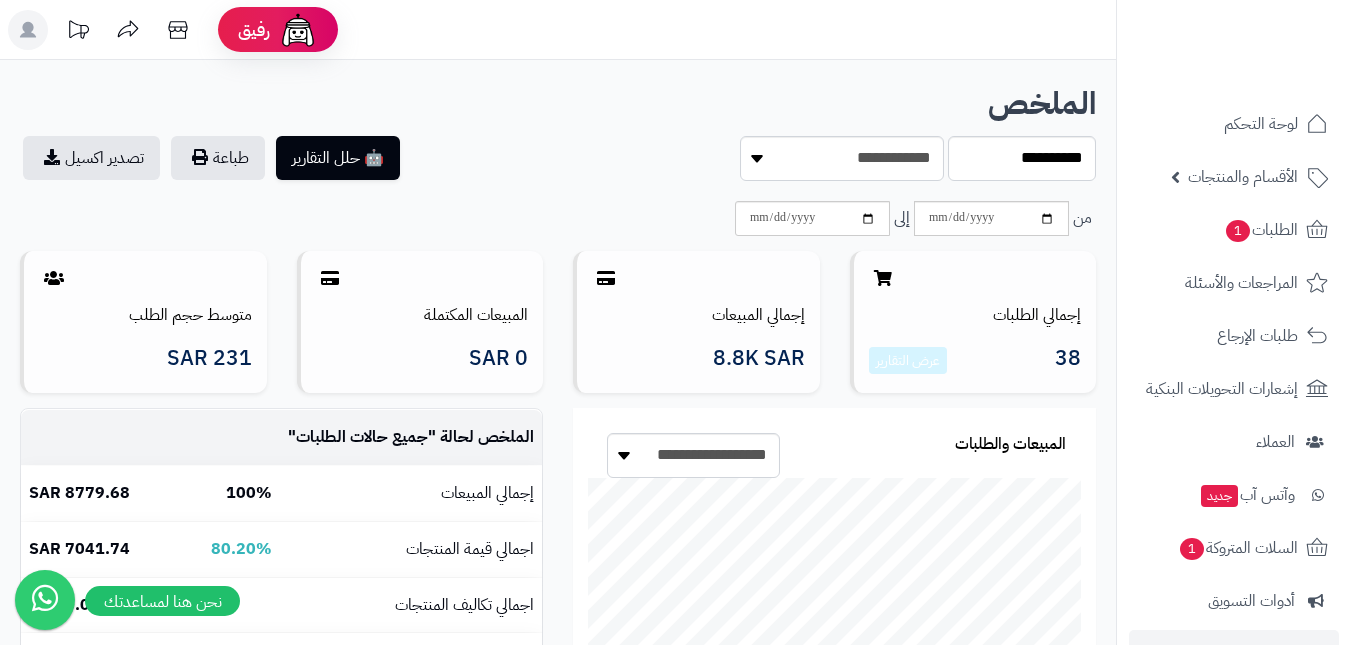 scroll, scrollTop: 0, scrollLeft: 0, axis: both 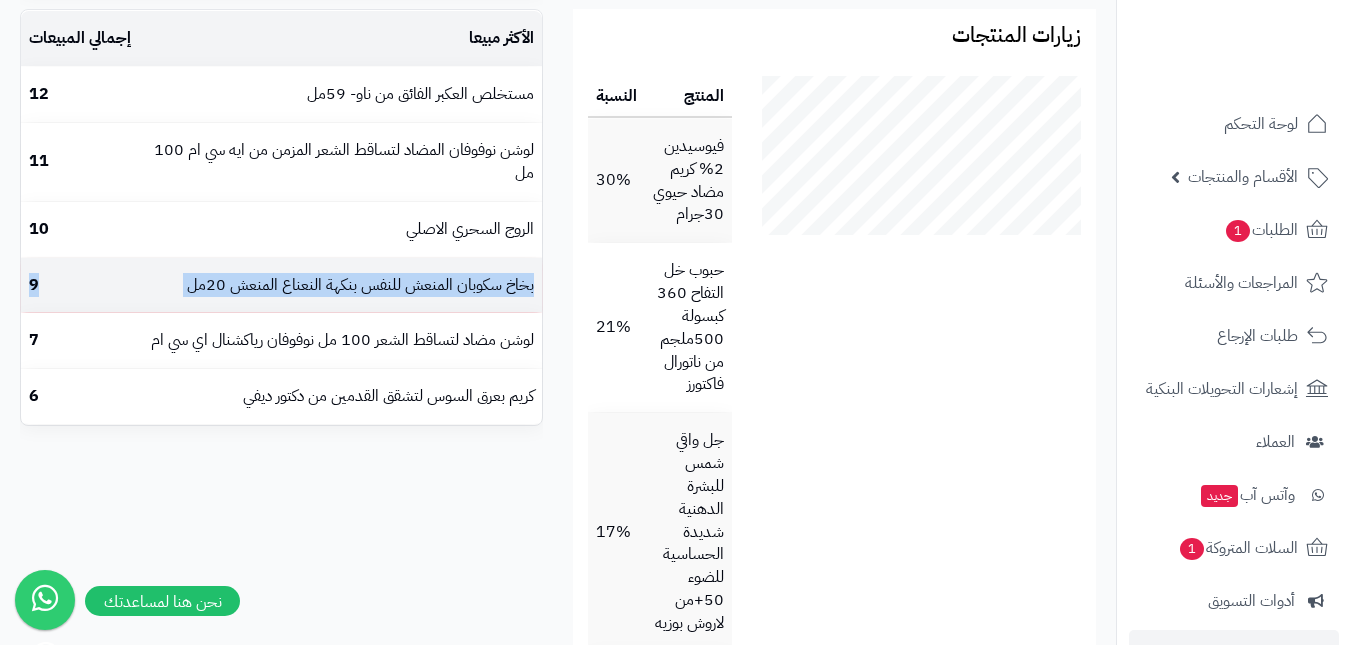 drag, startPoint x: 534, startPoint y: 283, endPoint x: 27, endPoint y: 283, distance: 507 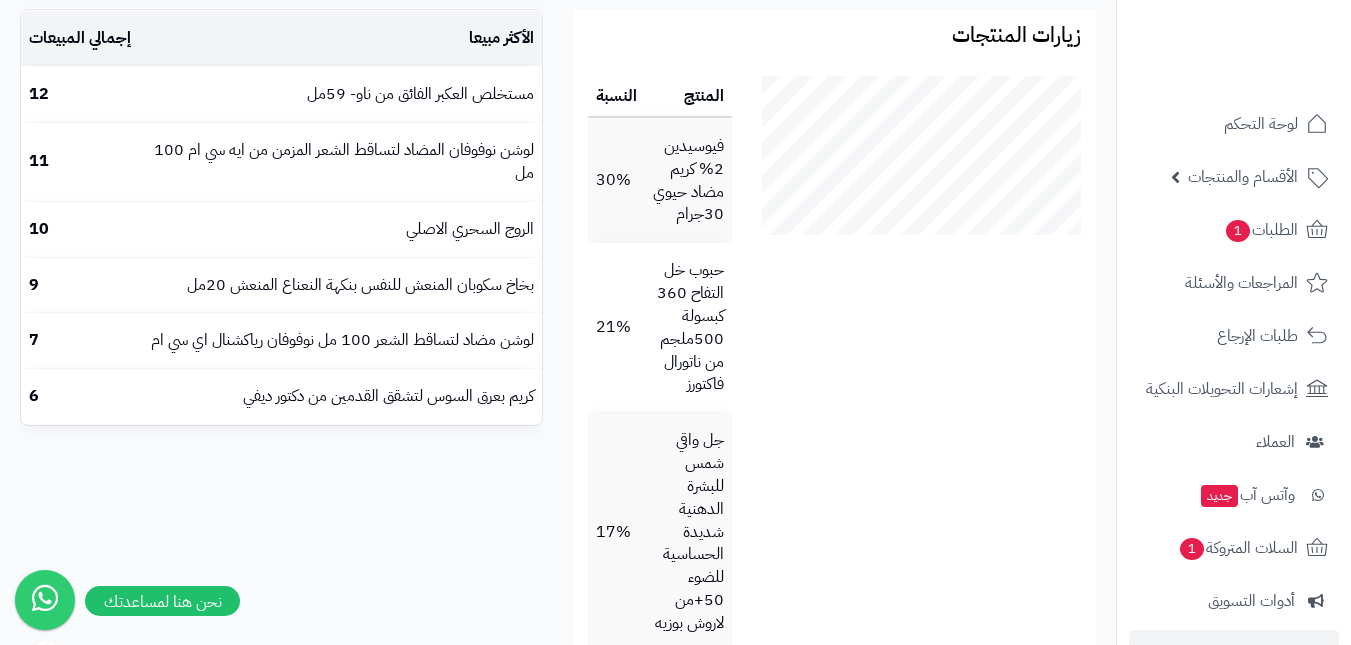 click on "الأكثر مبيعا إجمالي المبيعات مستخلص العكبر الفائق من ناو- 59مل 12 لوشن نوفوفان المضاد لتساقط الشعر المزمن من ايه سي ام 100 مل 11 الروج السحري الاصلي 10 بخاخ سكوبان المنعش للنفس بنكهة النعناع المنعش 20مل 9 لوشن مضاد لتساقط الشعر 100 مل نوفوفان رياكشنال اي سي ام 7 كريم بعرق السوس لتشقق القدمين من دكتور ديفي 6" at bounding box center (281, 226) 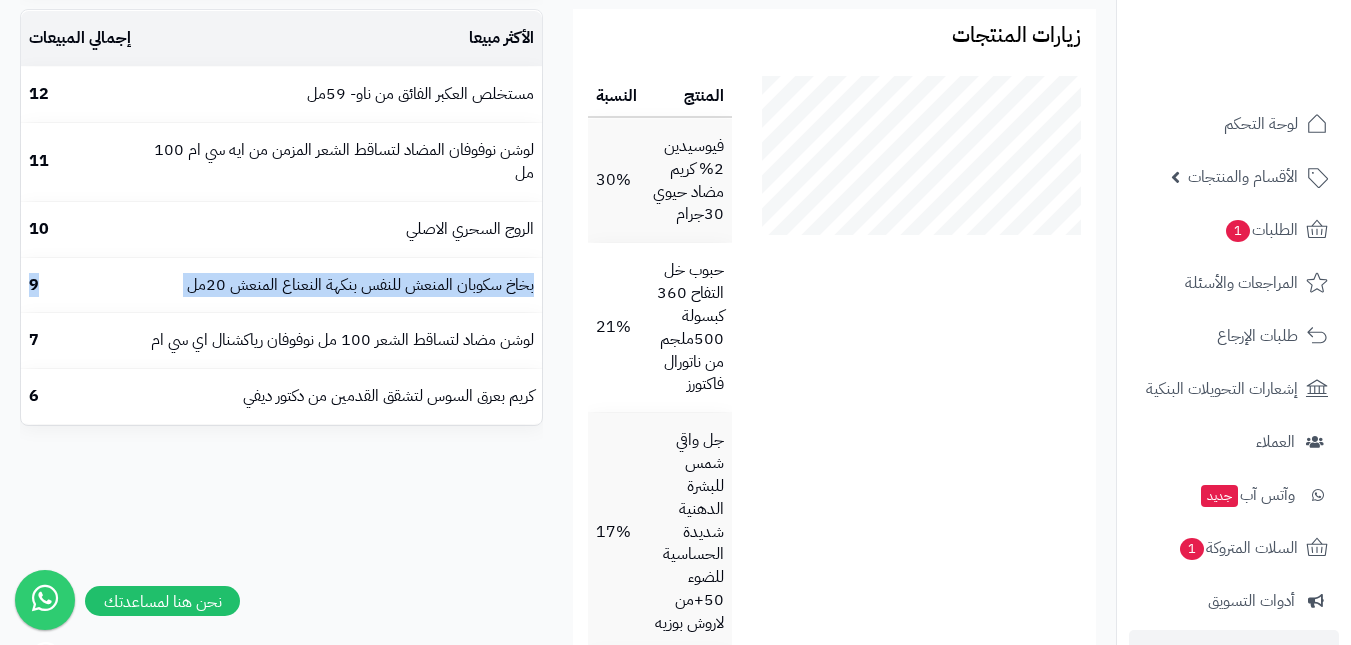 drag, startPoint x: 35, startPoint y: 280, endPoint x: 542, endPoint y: 279, distance: 507.00098 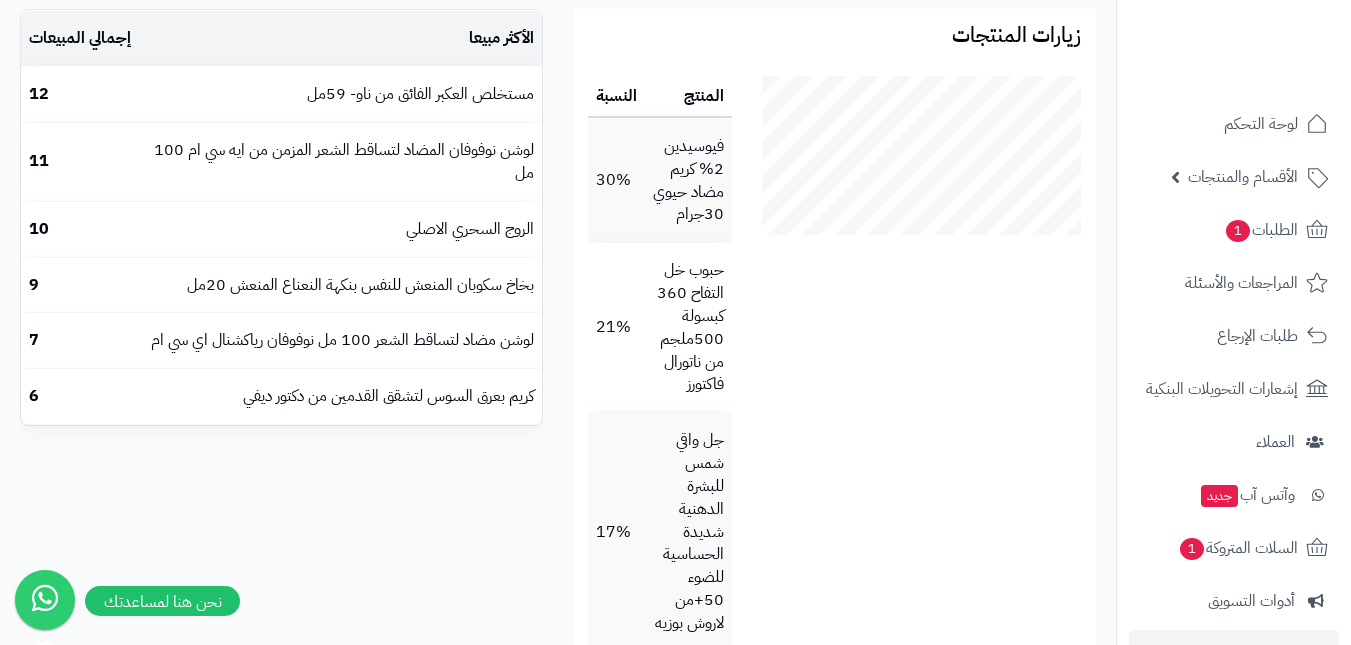 click on "الأكثر مبيعا إجمالي المبيعات مستخلص العكبر الفائق من ناو- 59مل 12 لوشن نوفوفان المضاد لتساقط الشعر المزمن من ايه سي ام 100 مل 11 الروج السحري الاصلي 10 بخاخ سكوبان المنعش للنفس بنكهة النعناع المنعش 20مل 9 لوشن مضاد لتساقط الشعر 100 مل نوفوفان رياكشنال اي سي ام 7 كريم بعرق السوس لتشقق القدمين من دكتور ديفي 6" at bounding box center (281, 226) 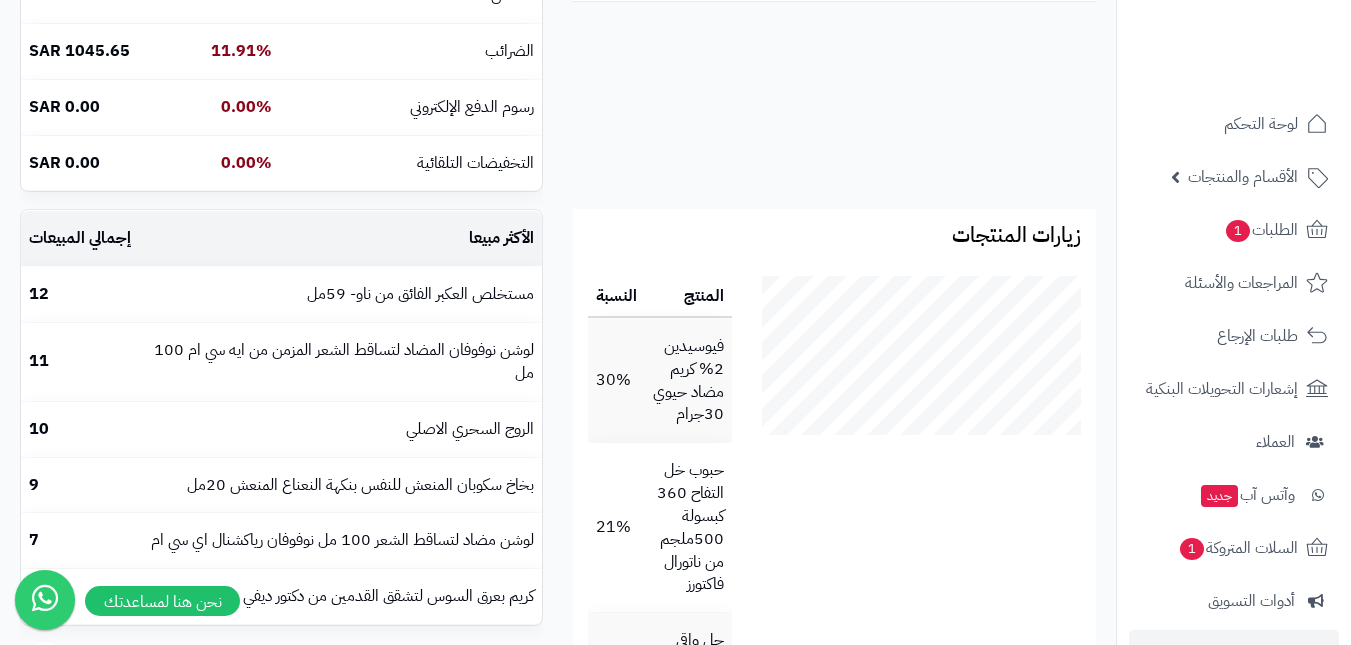 scroll, scrollTop: 1000, scrollLeft: 0, axis: vertical 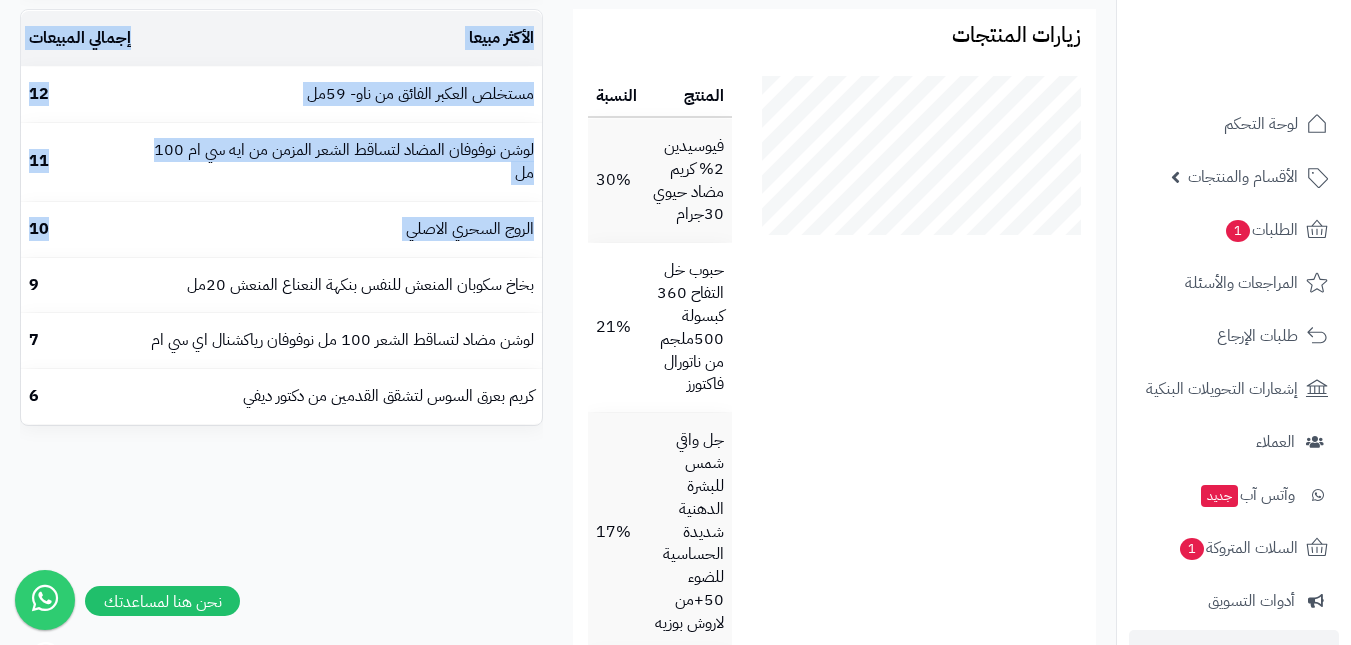 drag, startPoint x: 536, startPoint y: 289, endPoint x: 6, endPoint y: 269, distance: 530.3772 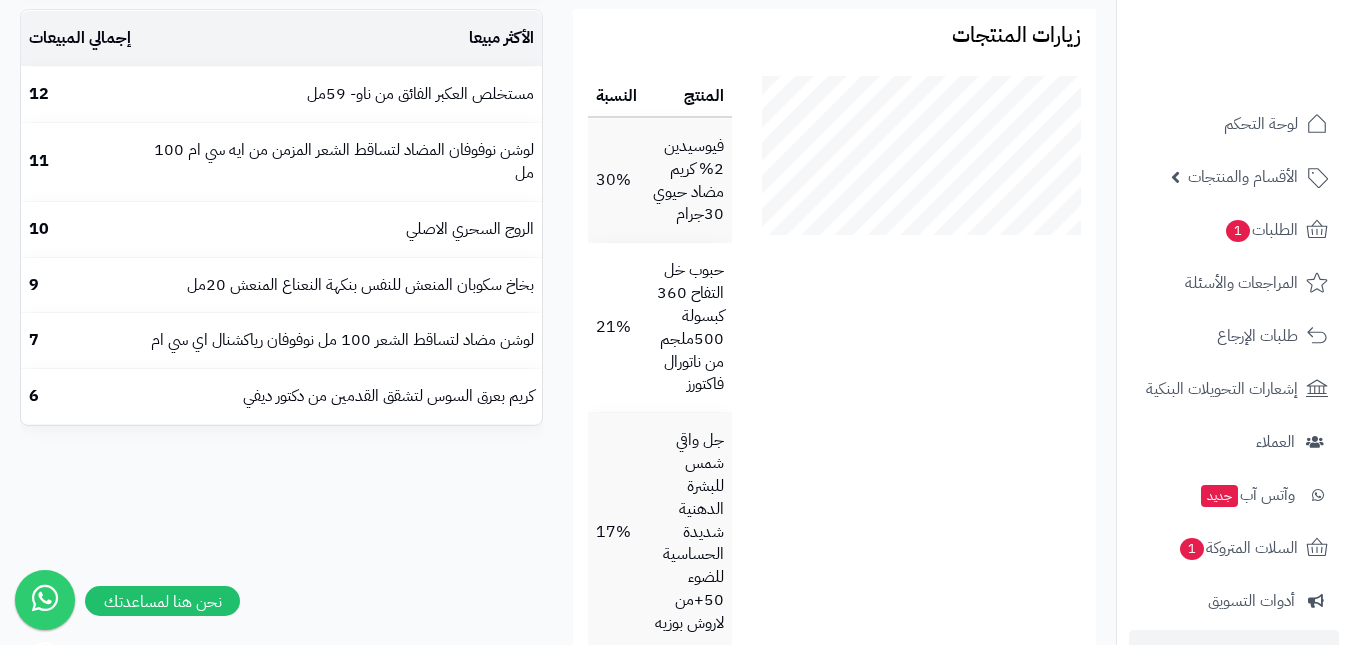 click on "المنتجات الأكثر ربحًا لوشن نوفوفان المضاد لتساقط الشعر المزمن من ايه سي ام 100 مل 469.5600 استي لودر كريم العينين ادفانسد نايت ريبير 15مل 306.0000 بخاخ سكوبان المنعش للنفس بنكهة النعناع المنعش 20مل 217.4000 كريم بعرق السوس لتشقق القدمين من دكتور ديفي 187.8264 سكين 1004‏ سنتيلا مدغشقر كريم لتفتيح البشره 75 مل 169.5651 تونر بحمض الهيالورنيك لنضارة البشرة من ايلف 150مل 153.9000 العملاء الأكثر شراءً الإجمالي Sahar Alghamdi 900.3410 Wadha alsubaie 896.2712 ‏منيرة العنزي ‏العنزي 578.2060 Ahmed Aljamea 571.3200 حنان الجبرتي 549.2303 Asrsr Ali 524.9980" at bounding box center (558, 1384) 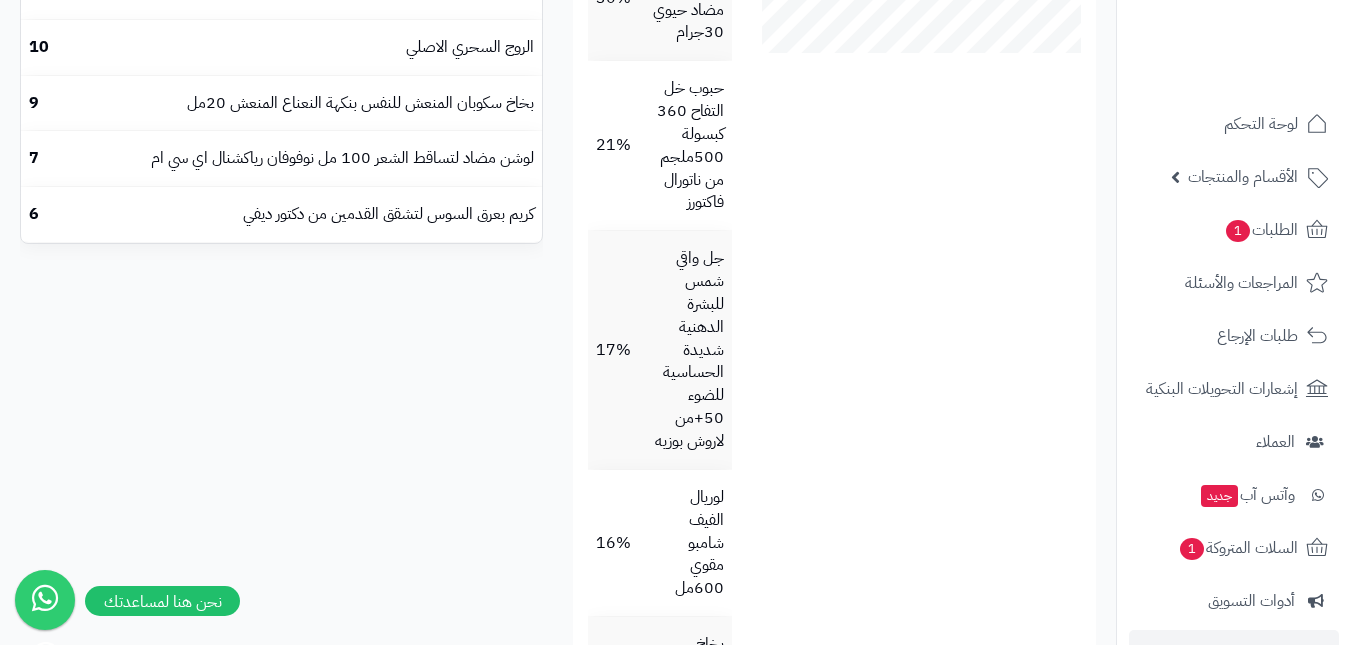 scroll, scrollTop: 1200, scrollLeft: 0, axis: vertical 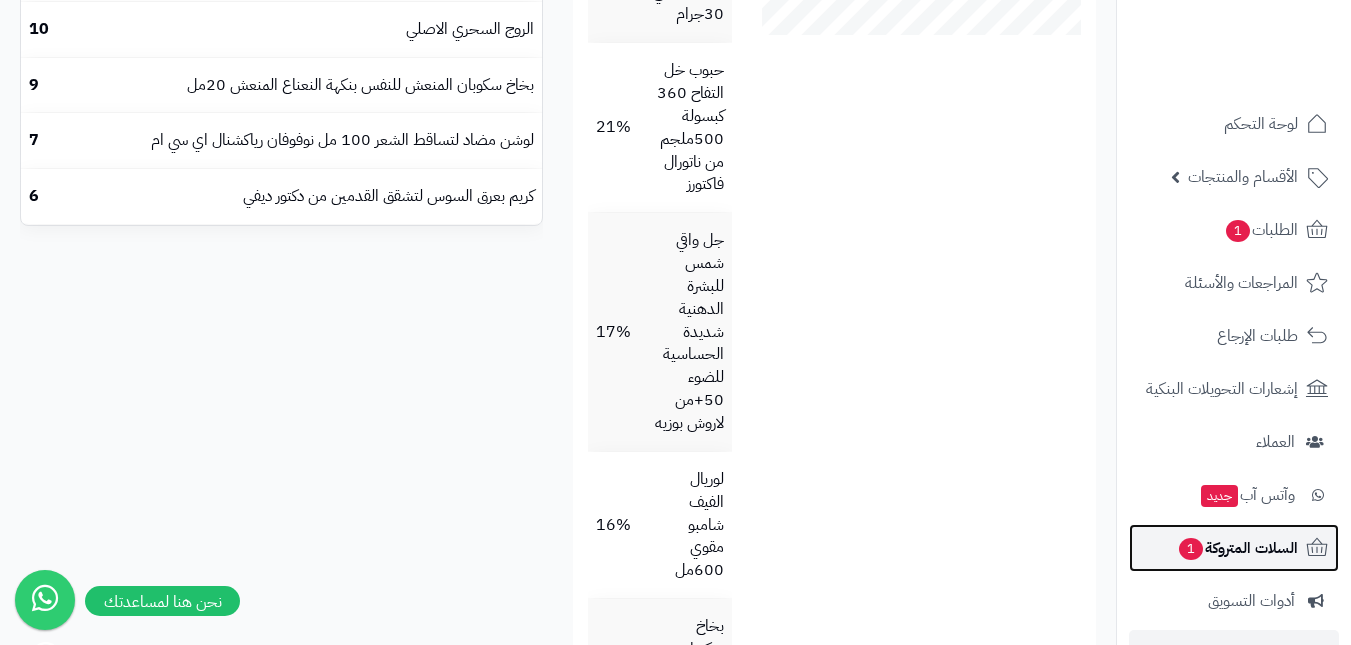 click on "السلات المتروكة  1" at bounding box center [1237, 548] 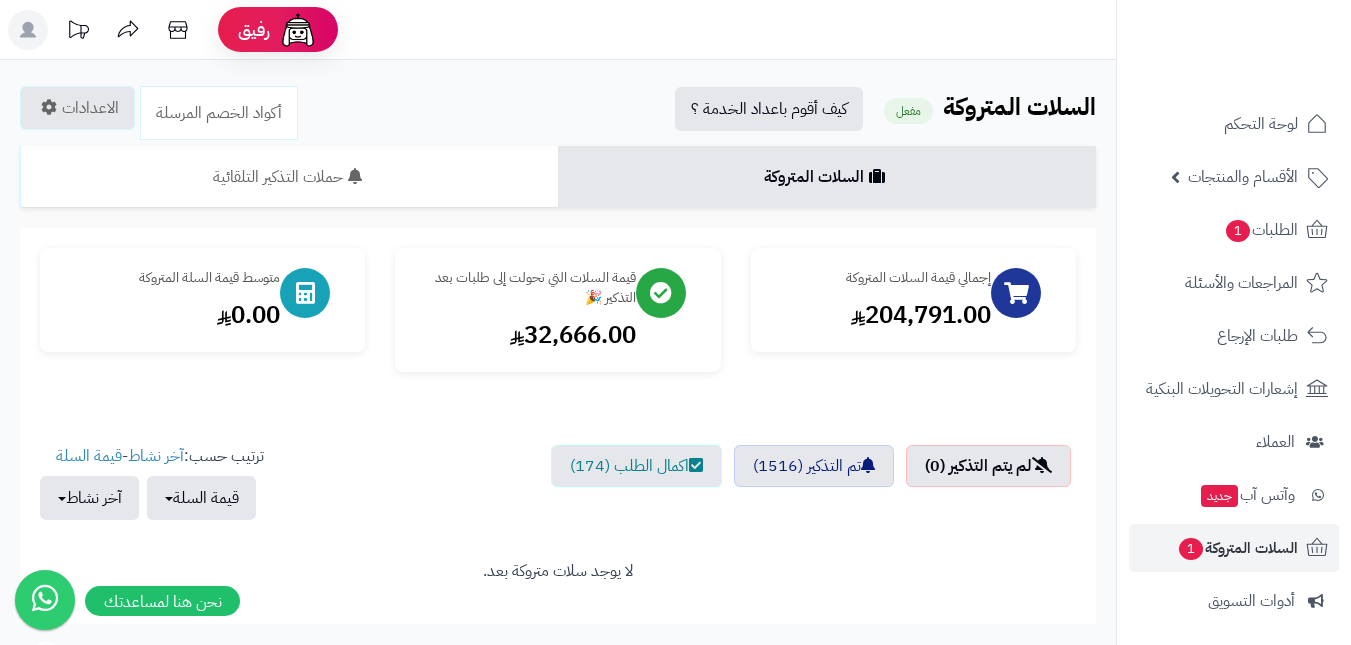 scroll, scrollTop: 136, scrollLeft: 0, axis: vertical 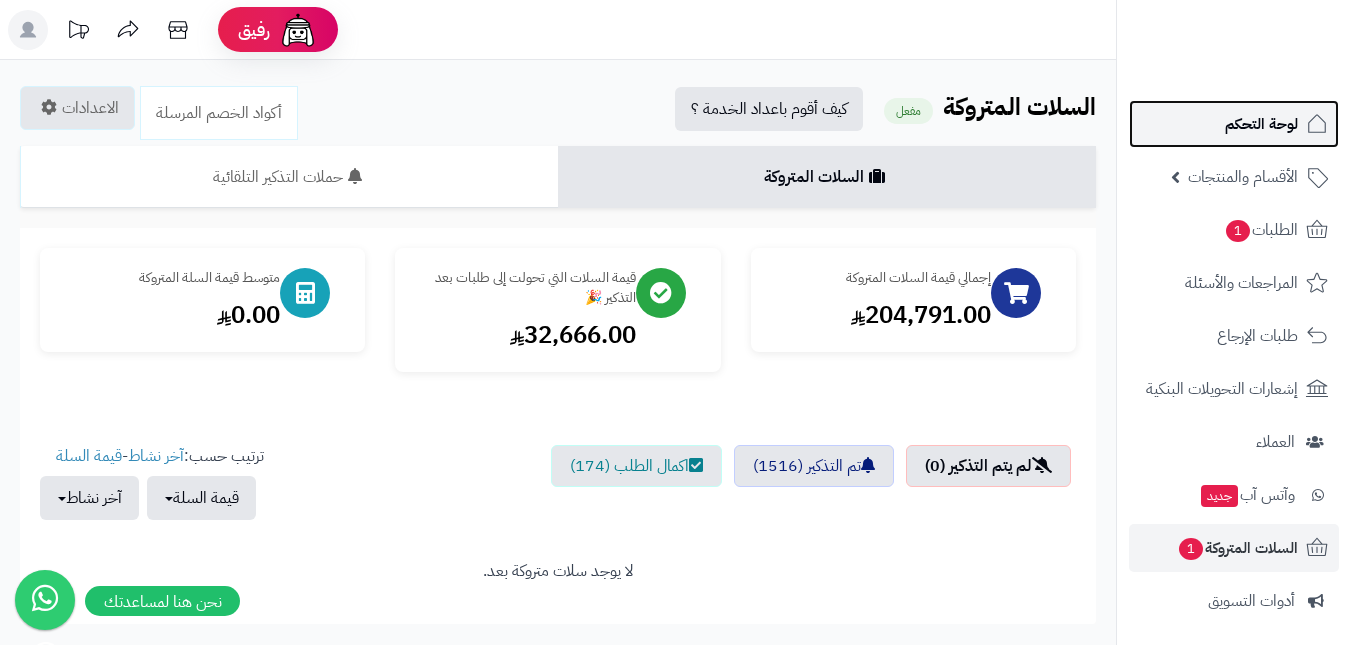 click on "لوحة التحكم" at bounding box center [1261, 124] 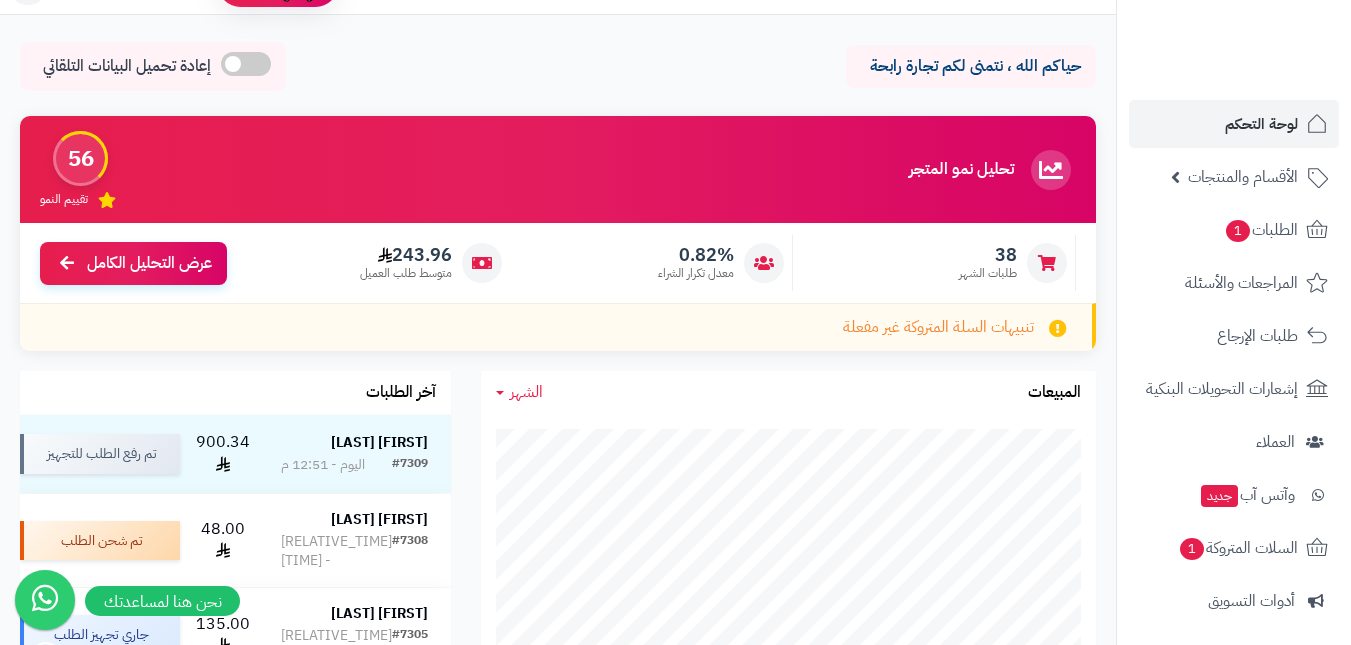 scroll, scrollTop: 34, scrollLeft: 0, axis: vertical 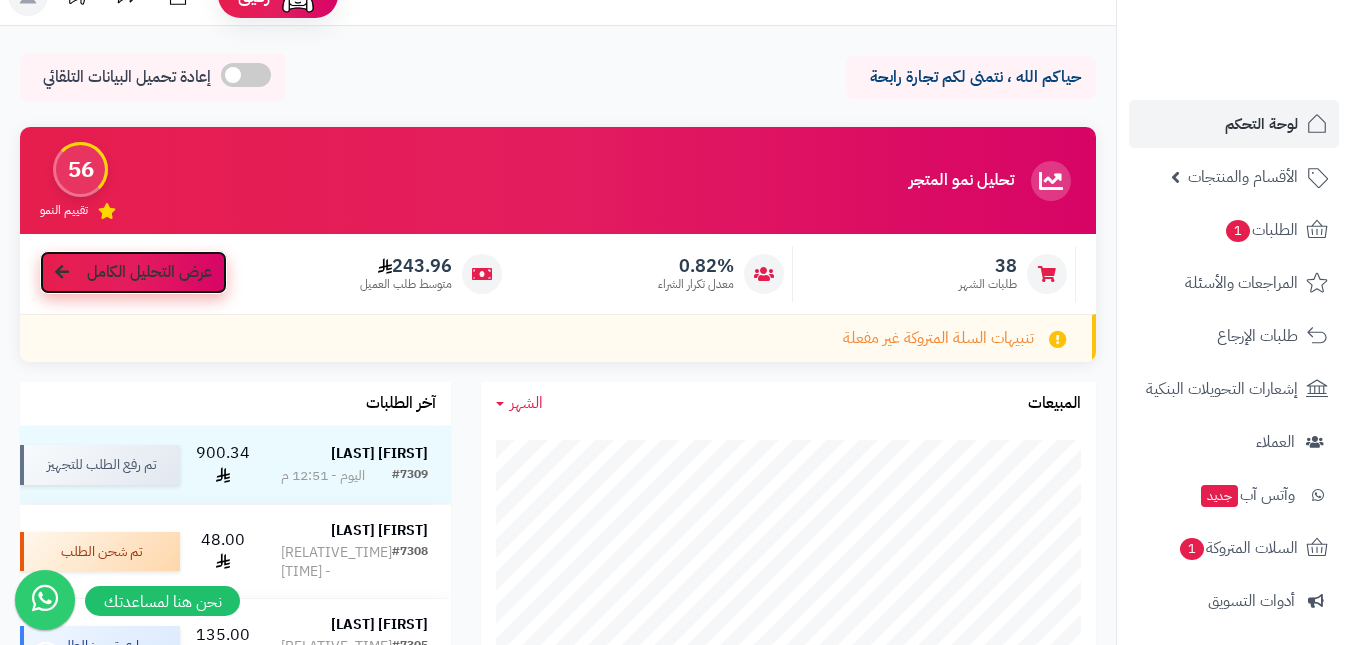 click on "عرض التحليل الكامل" at bounding box center [149, 272] 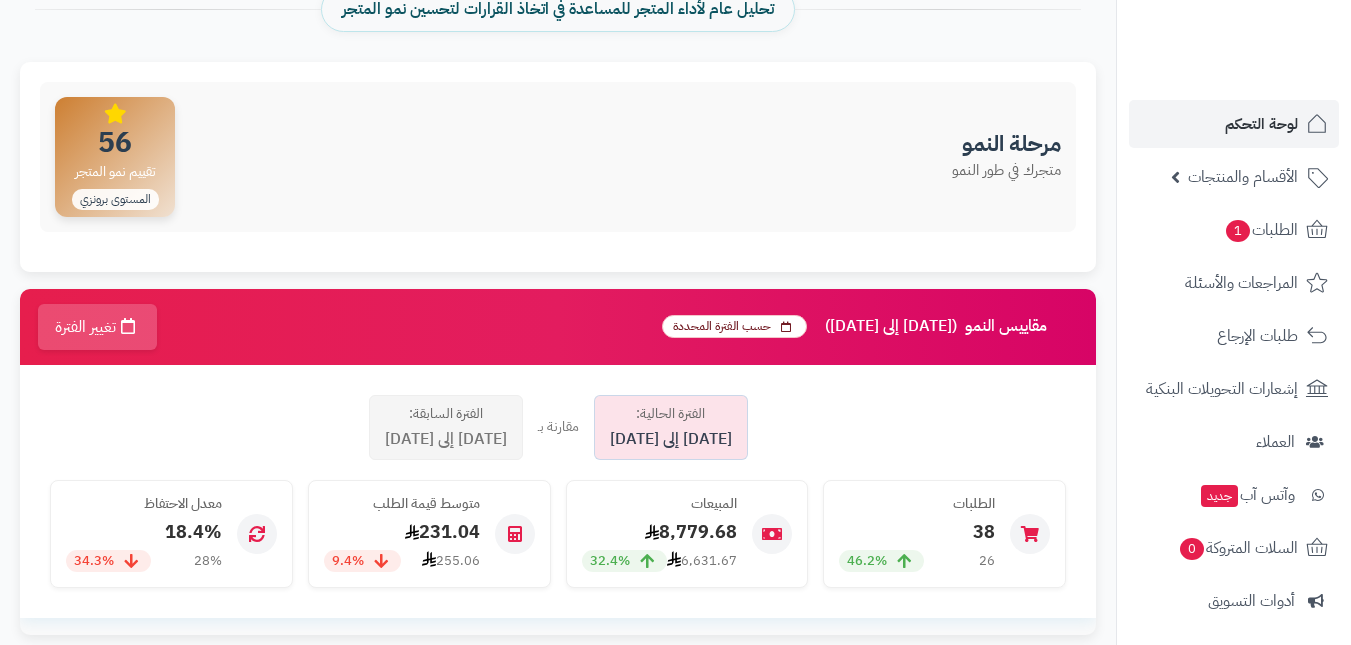 scroll, scrollTop: 0, scrollLeft: 0, axis: both 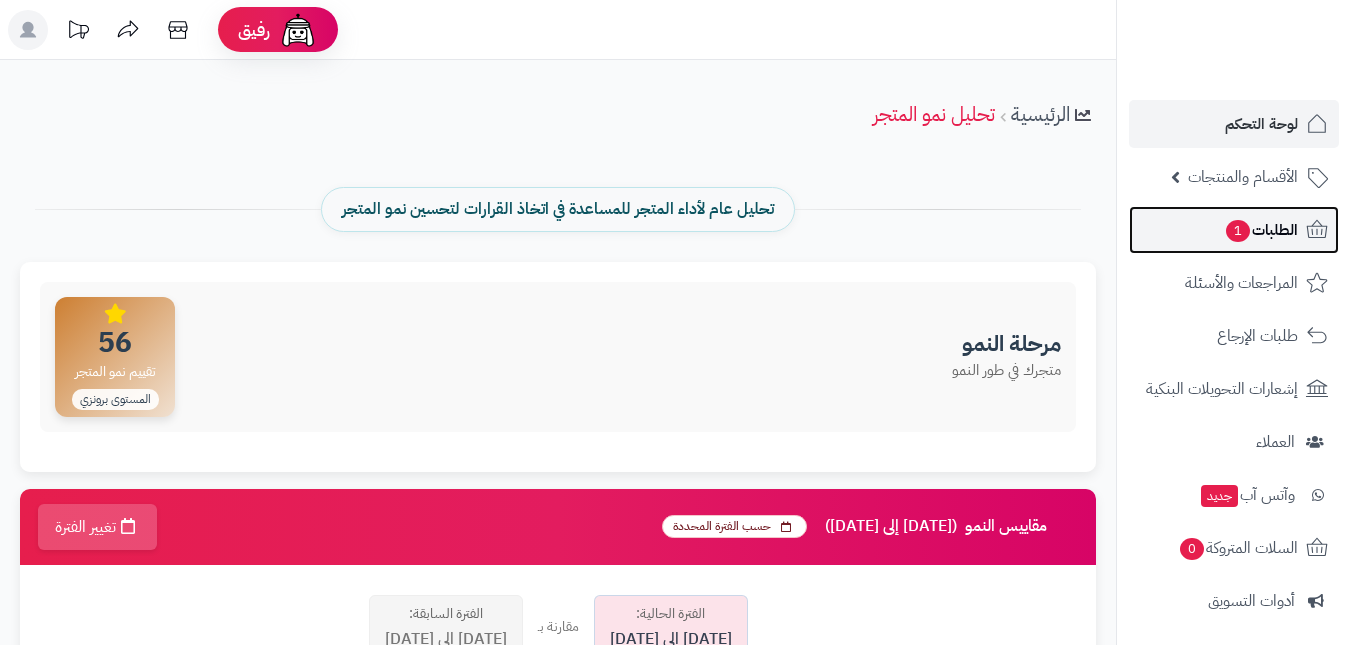 click on "الطلبات  1" at bounding box center (1234, 230) 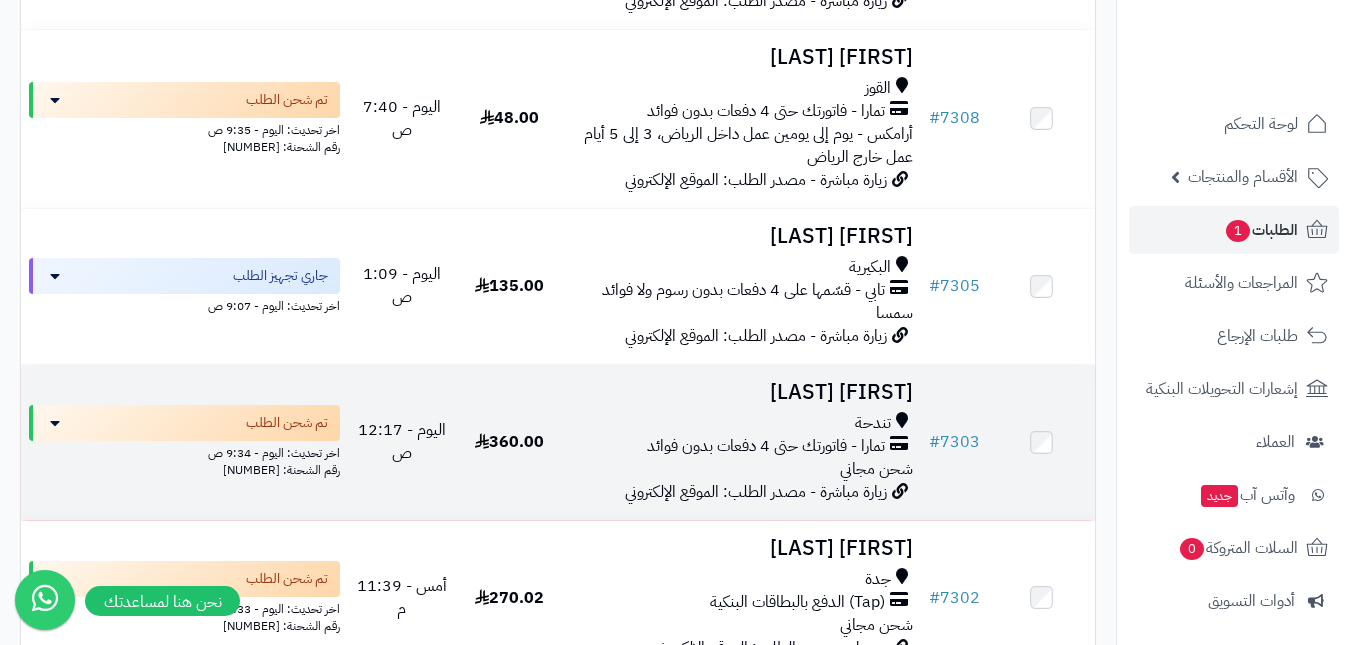 scroll, scrollTop: 400, scrollLeft: 0, axis: vertical 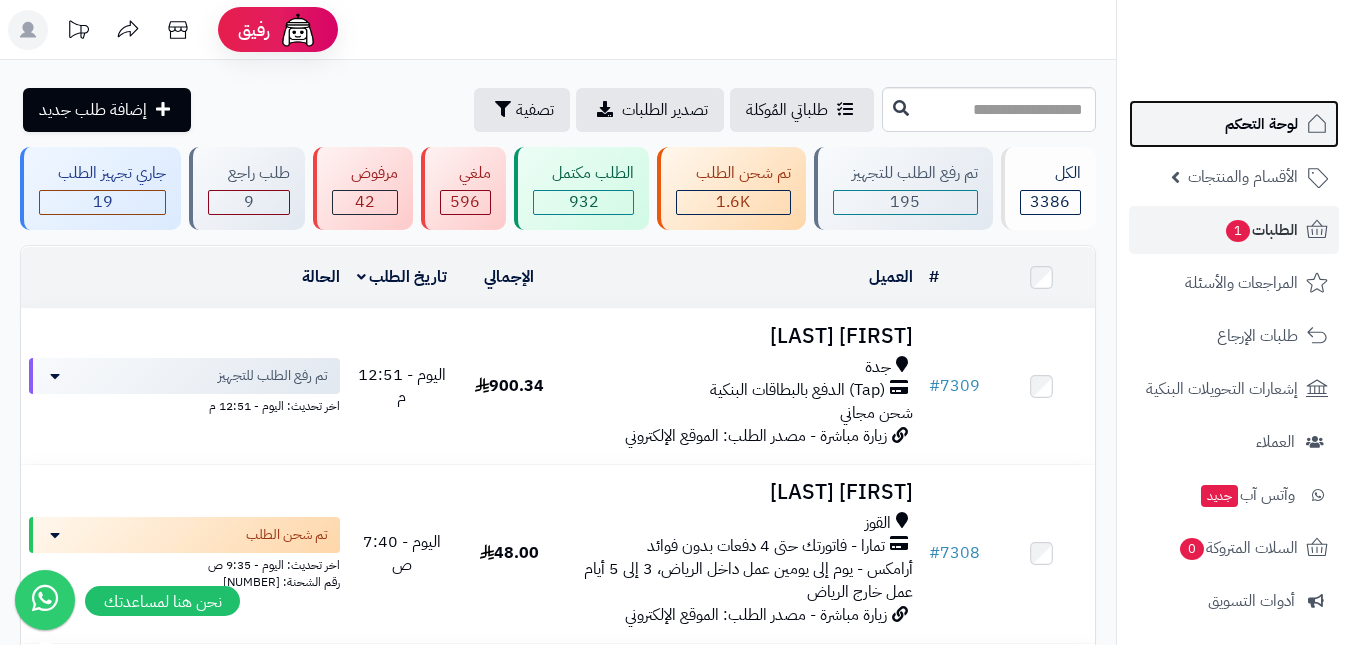 click on "لوحة التحكم" at bounding box center [1234, 124] 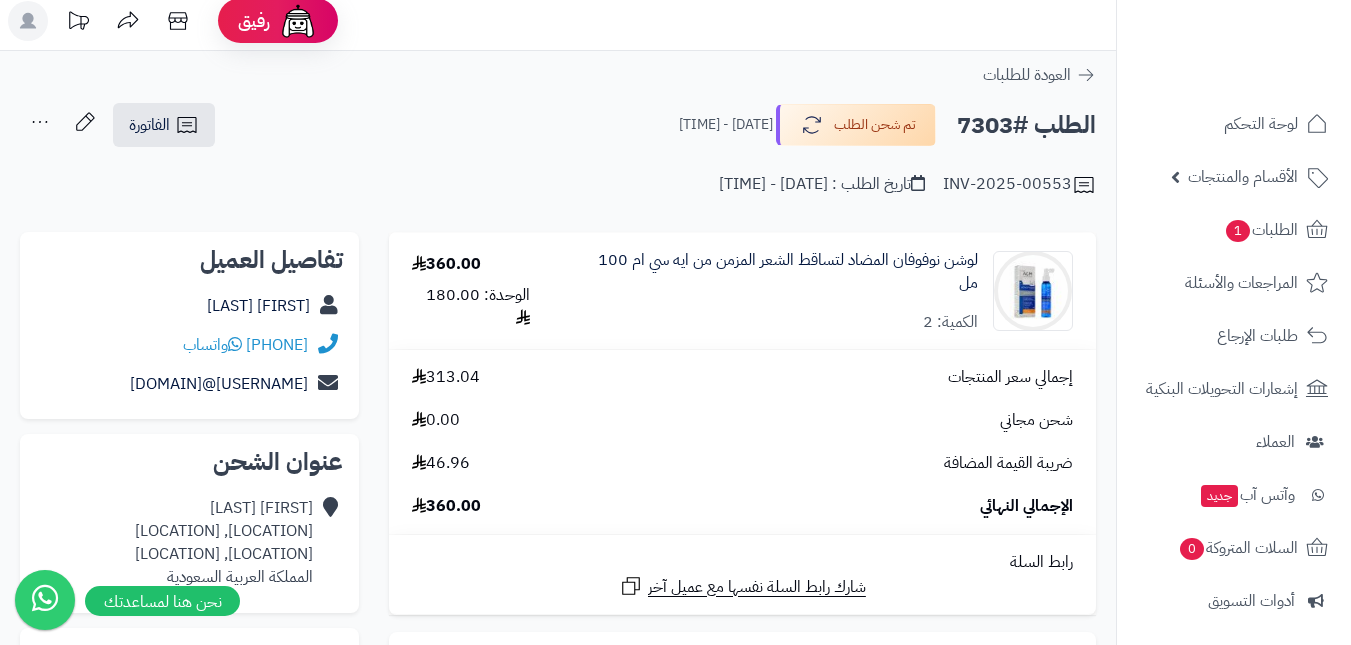 scroll, scrollTop: 0, scrollLeft: 0, axis: both 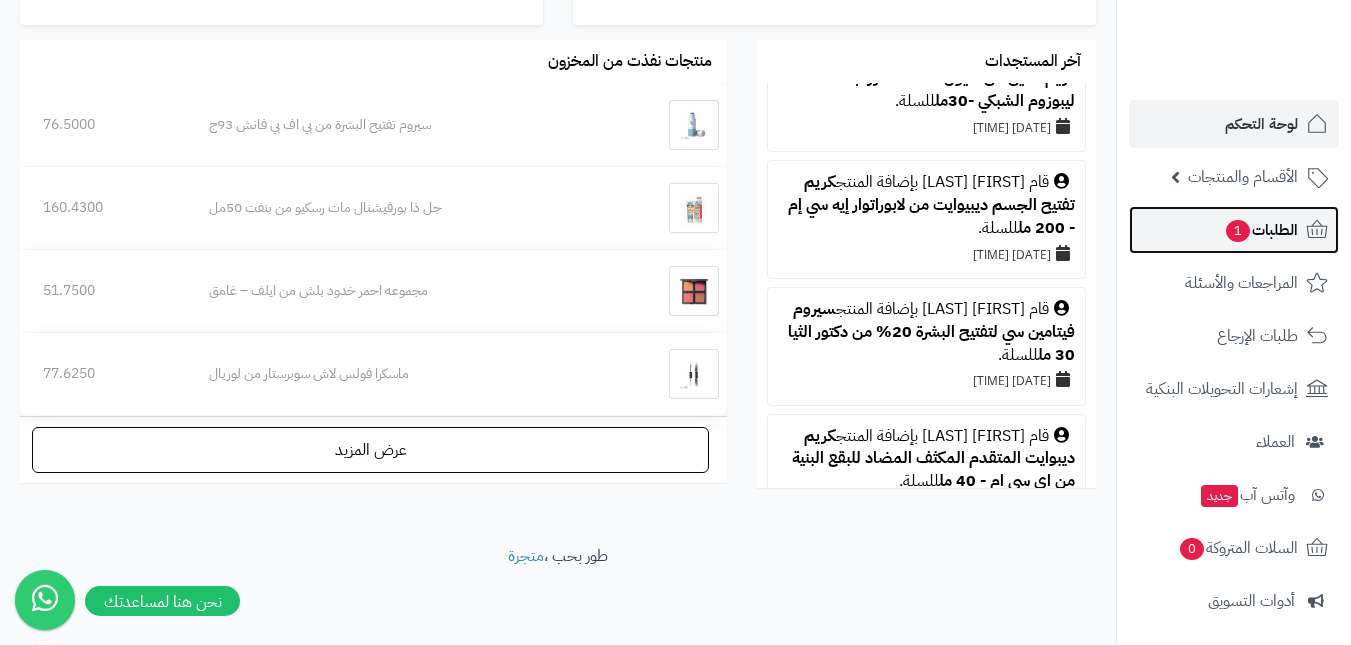 click on "الطلبات  1" at bounding box center [1261, 230] 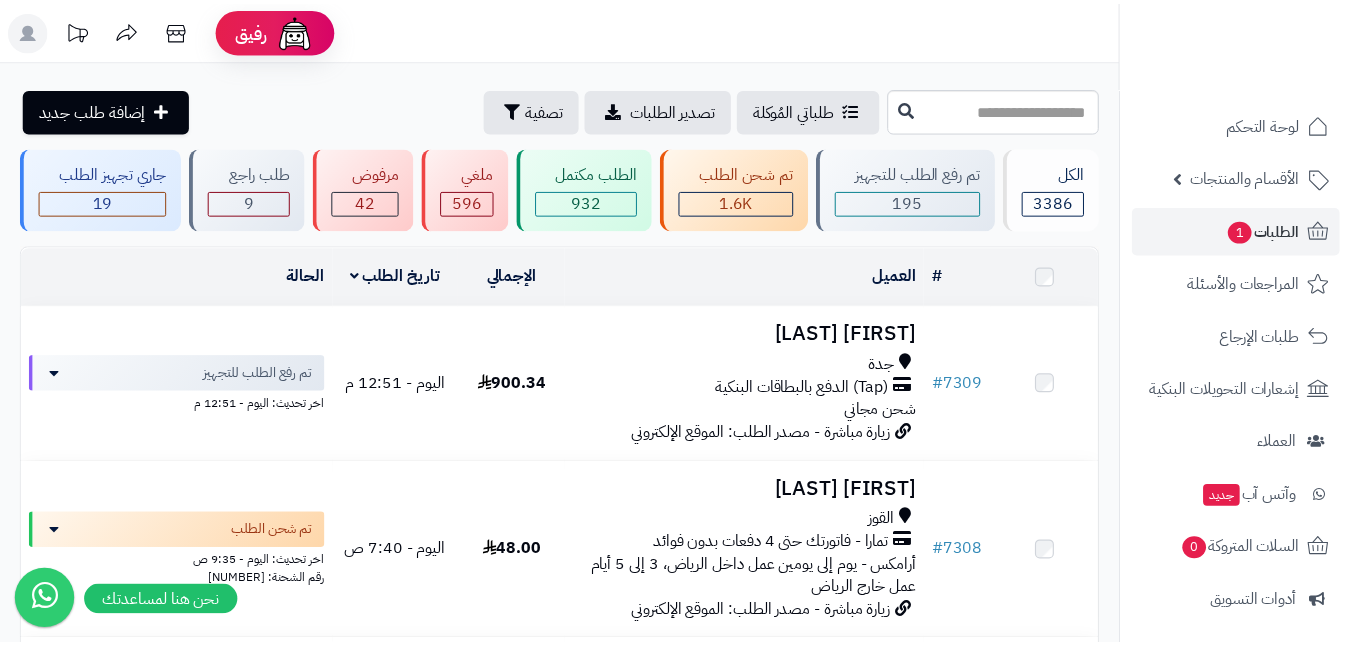 scroll, scrollTop: 0, scrollLeft: 0, axis: both 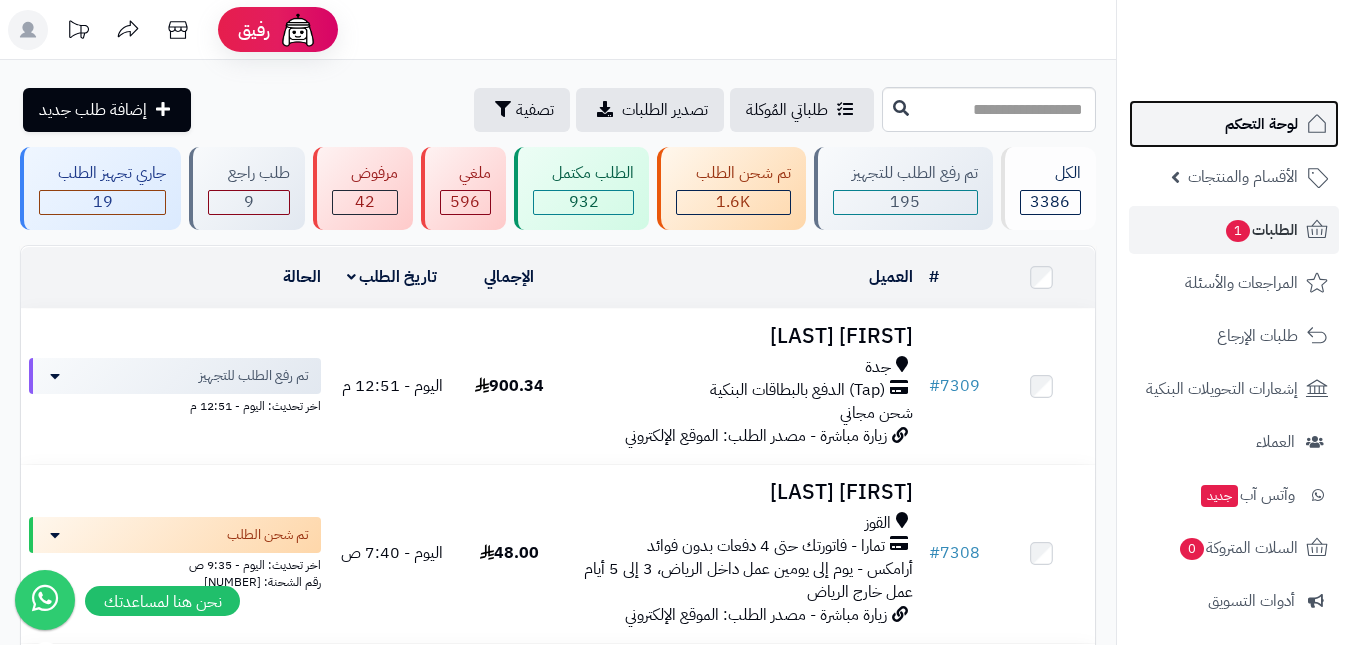 click on "لوحة التحكم" at bounding box center (1234, 124) 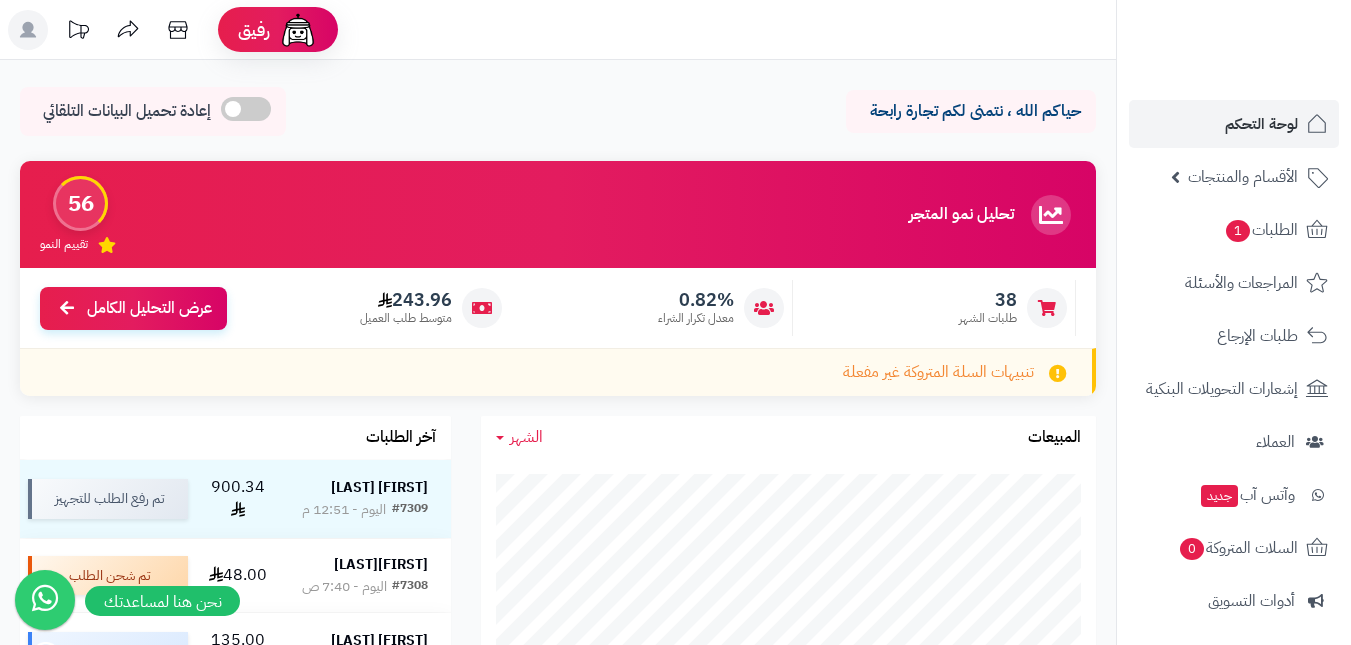 scroll, scrollTop: 0, scrollLeft: 0, axis: both 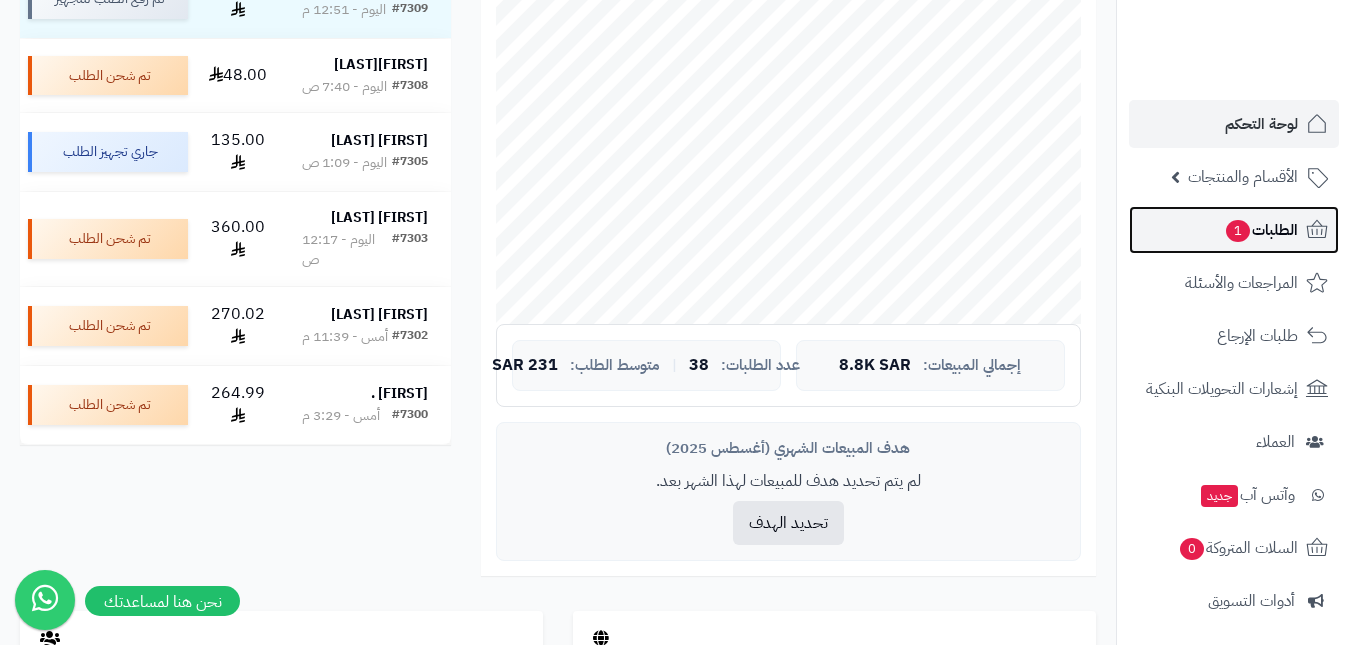 click on "الطلبات  1" at bounding box center (1261, 230) 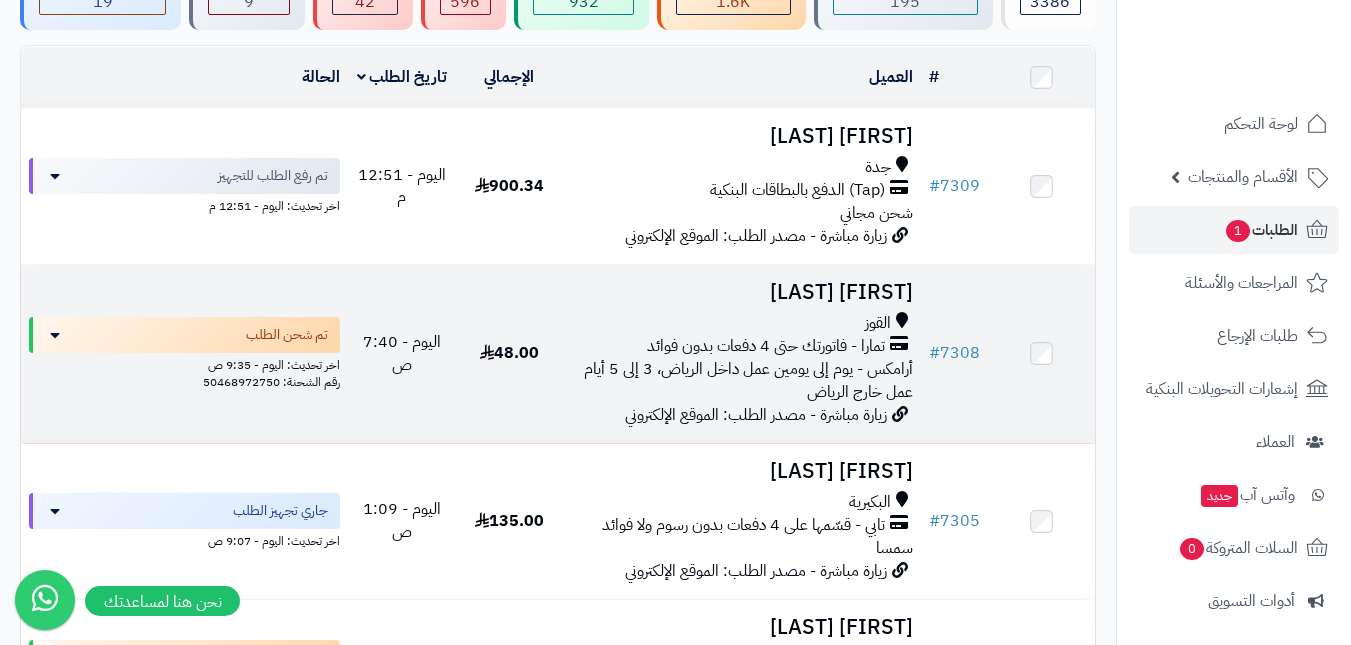 scroll, scrollTop: 0, scrollLeft: 0, axis: both 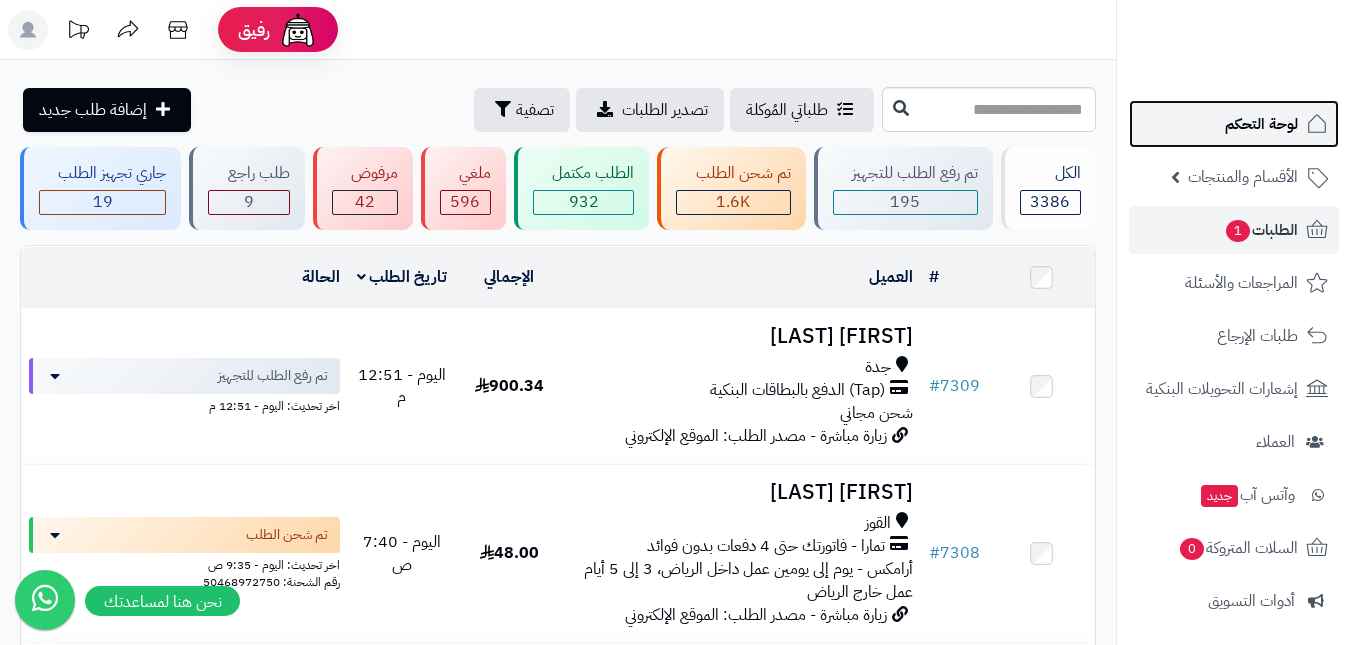 click on "لوحة التحكم" at bounding box center [1261, 124] 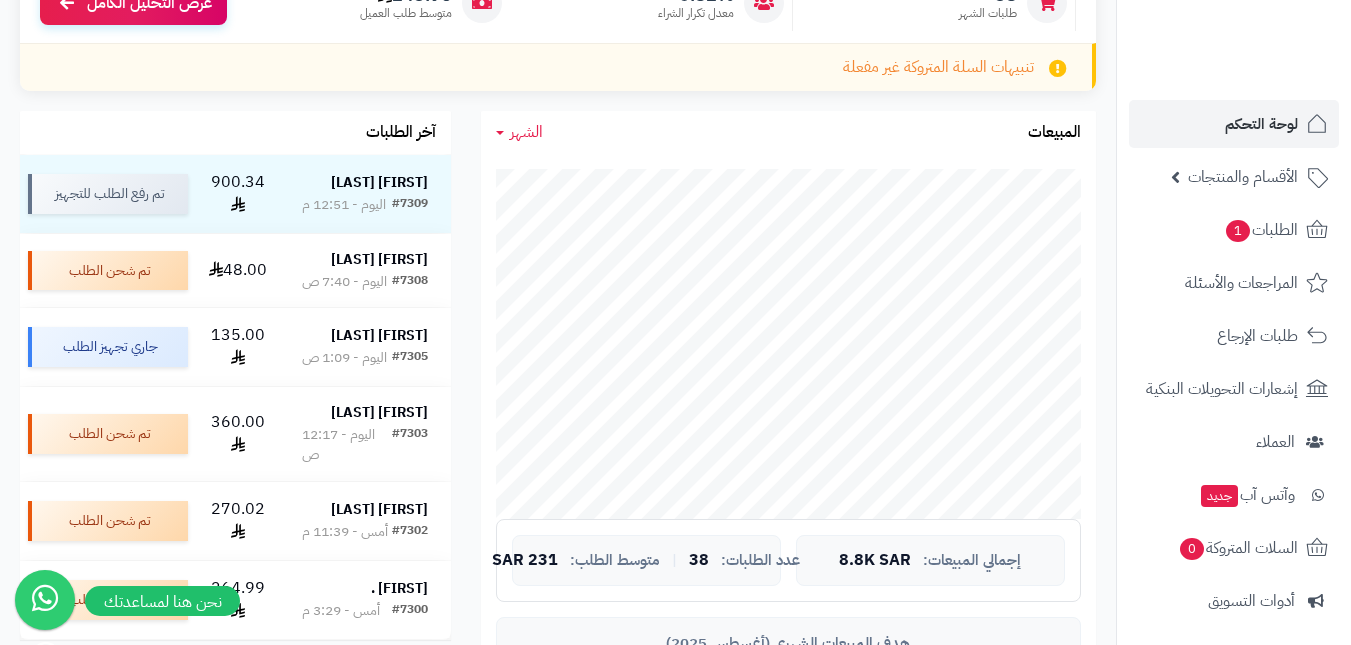 scroll, scrollTop: 500, scrollLeft: 0, axis: vertical 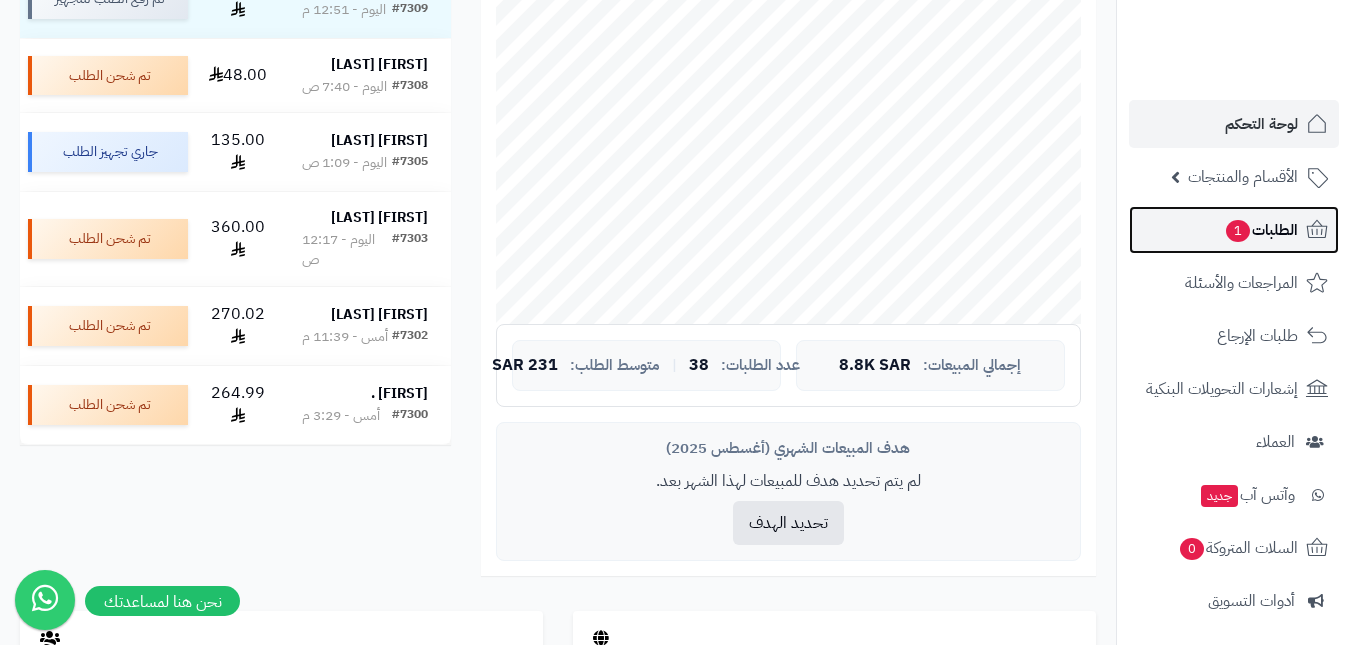 click on "الطلبات  1" at bounding box center [1261, 230] 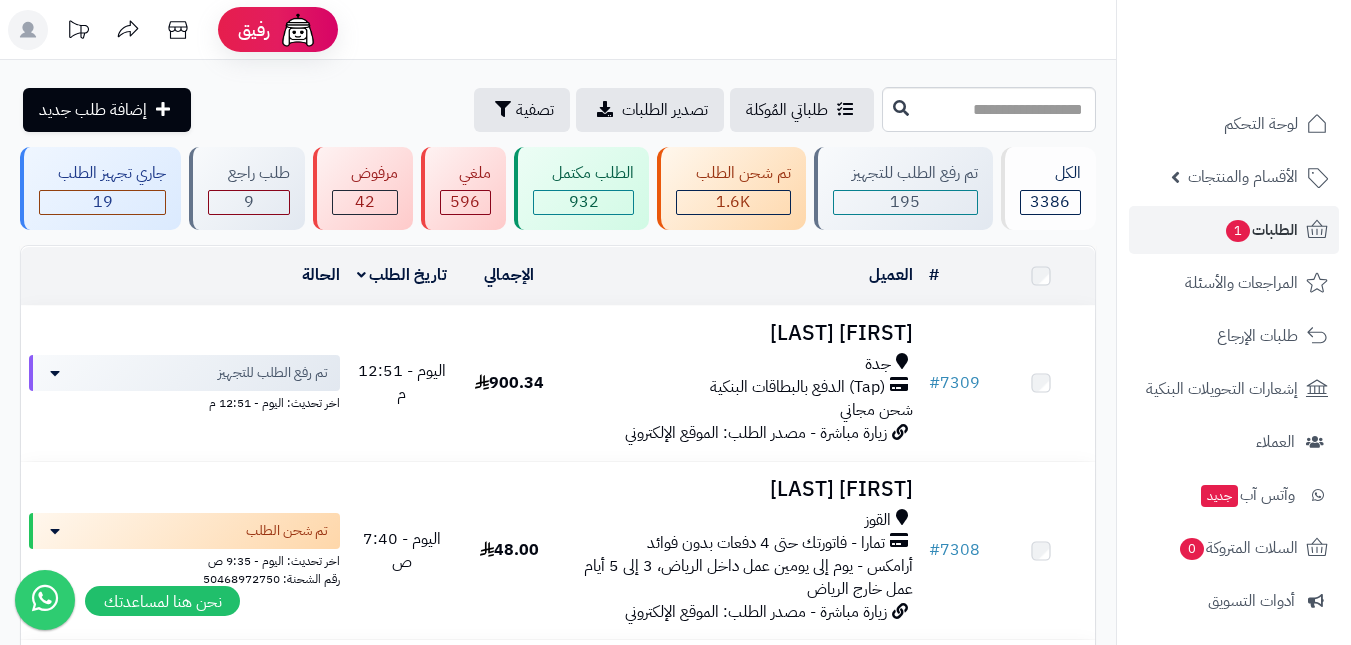 scroll, scrollTop: 0, scrollLeft: 0, axis: both 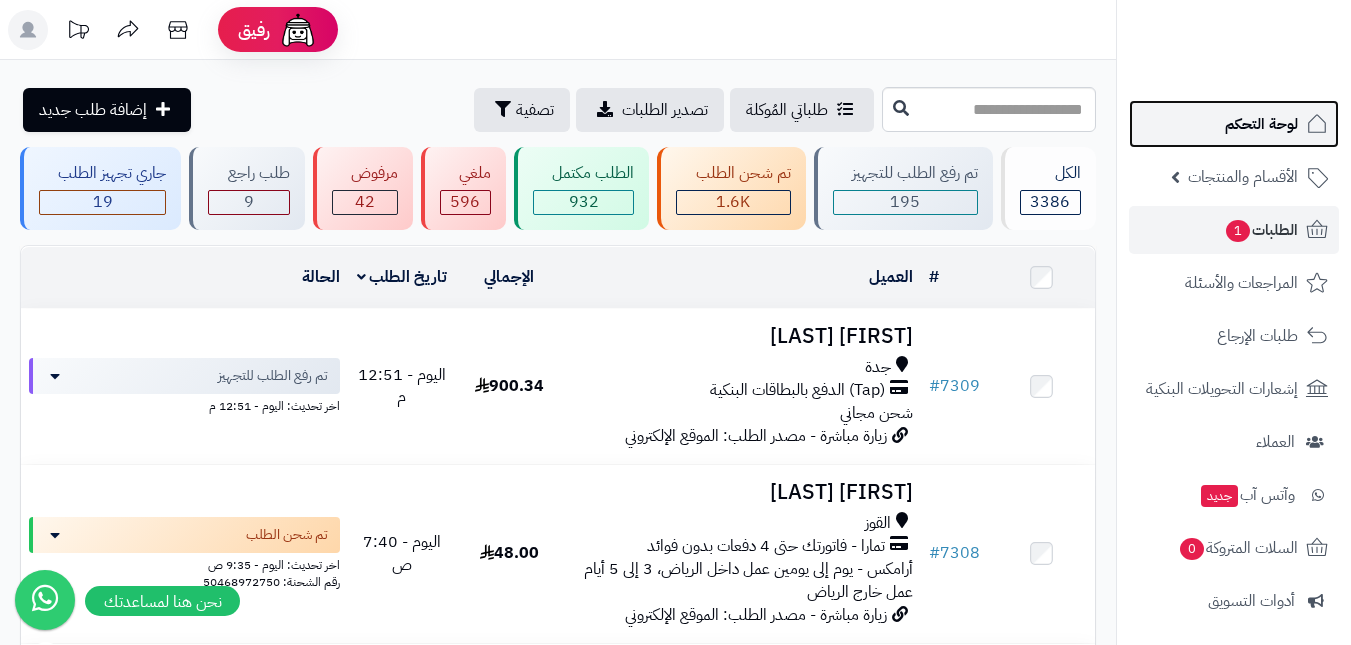 click on "لوحة التحكم" at bounding box center (1261, 124) 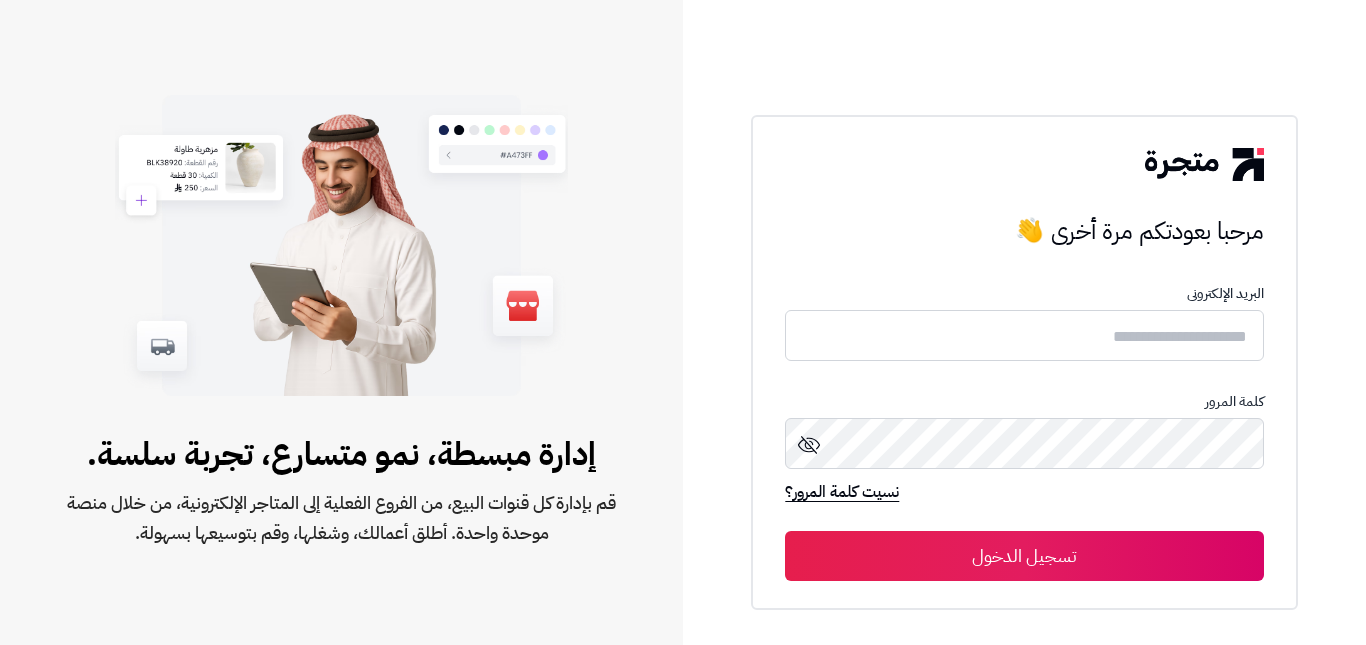 scroll, scrollTop: 0, scrollLeft: 0, axis: both 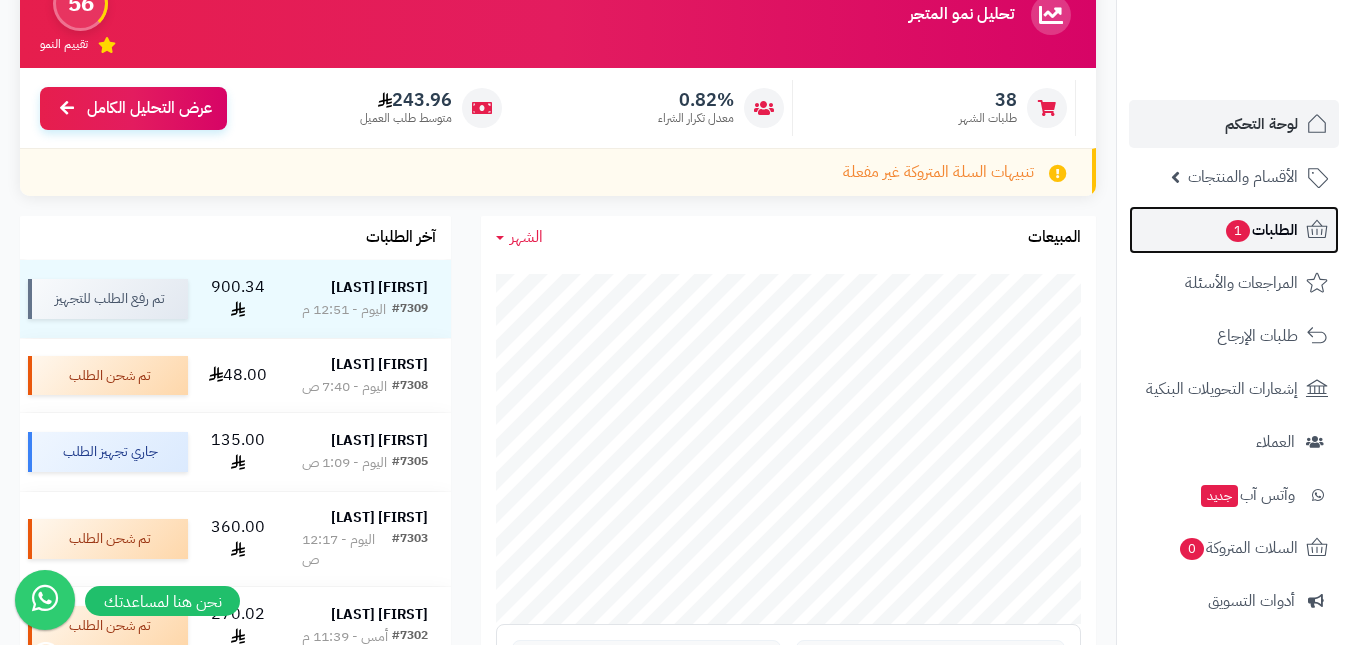 click on "الطلبات  1" at bounding box center [1234, 230] 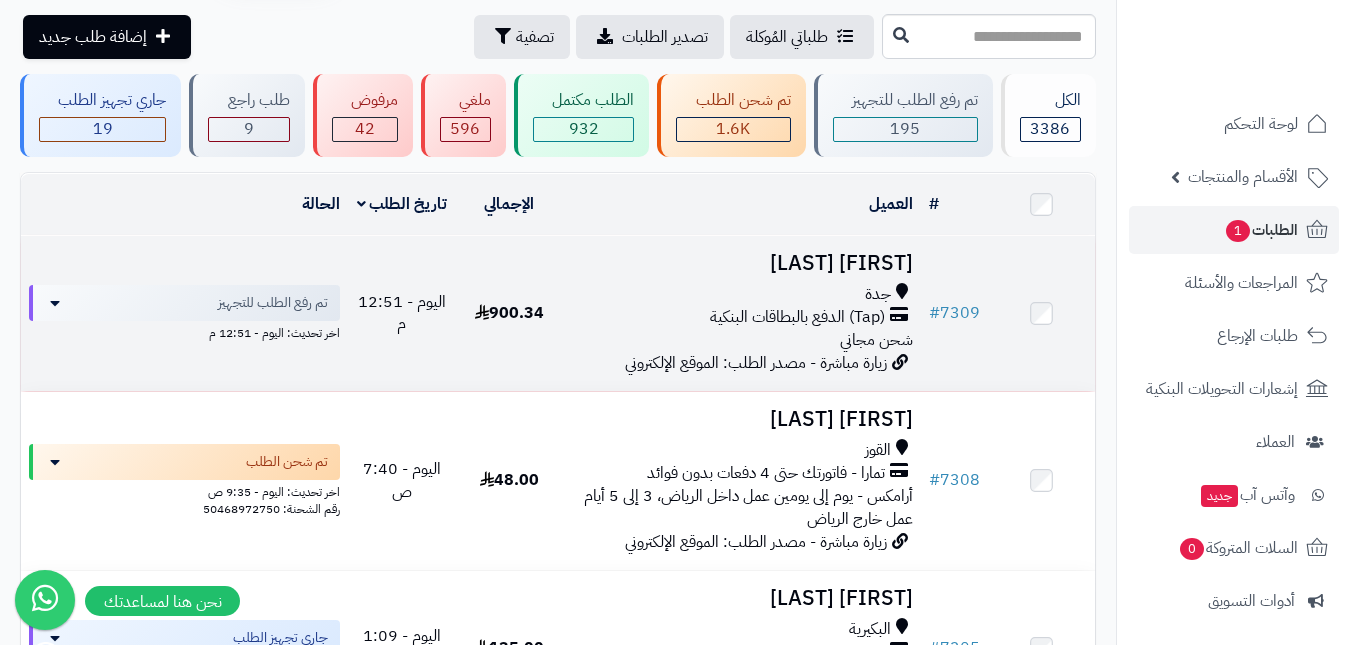 scroll, scrollTop: 200, scrollLeft: 0, axis: vertical 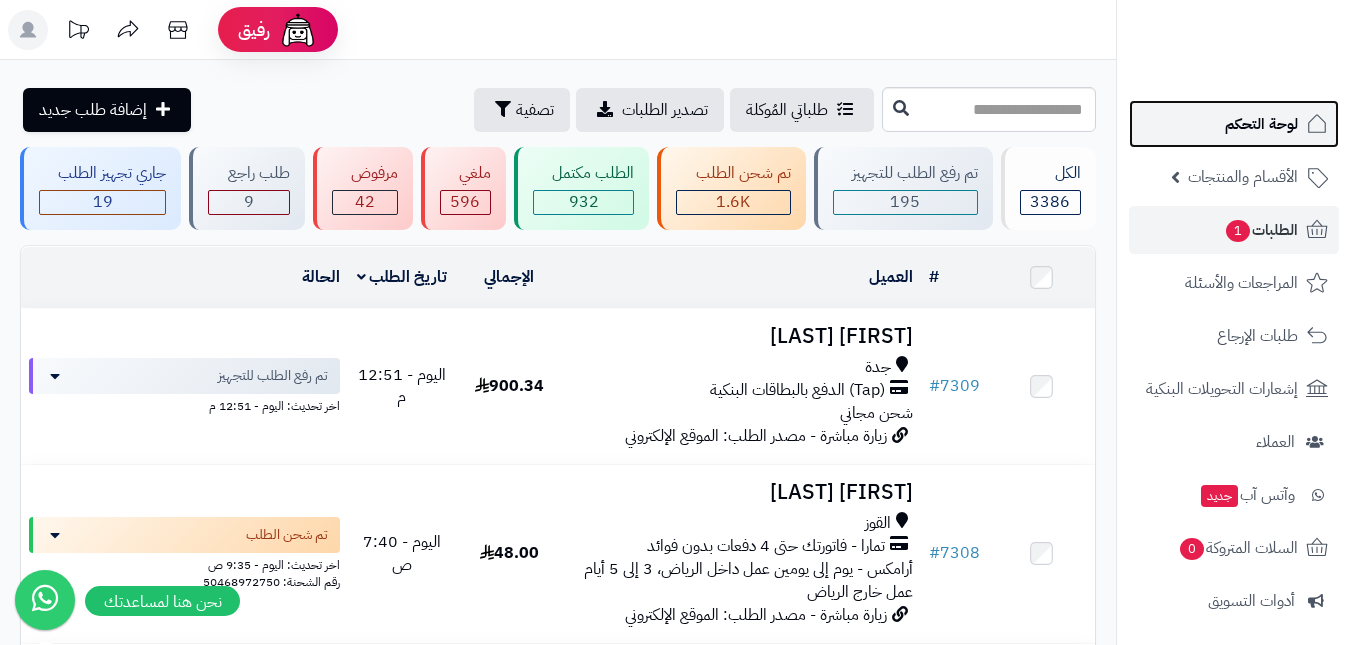 click on "لوحة التحكم" at bounding box center (1261, 124) 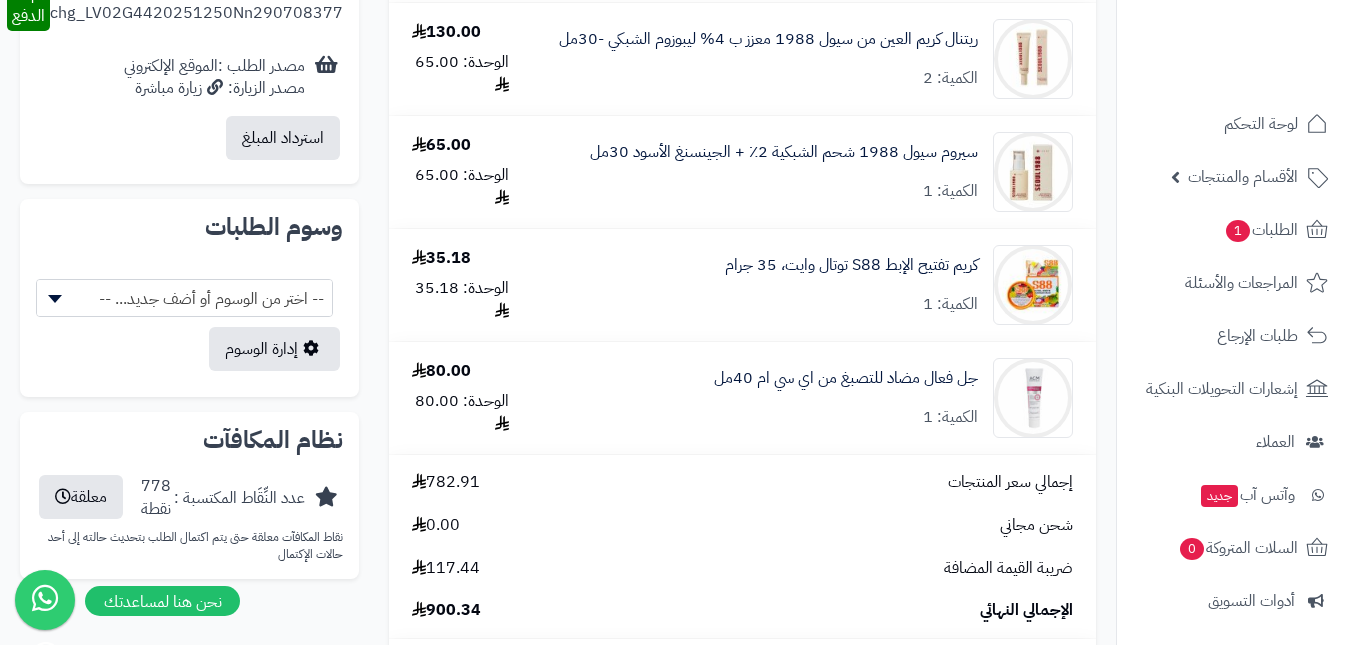 scroll, scrollTop: 1100, scrollLeft: 0, axis: vertical 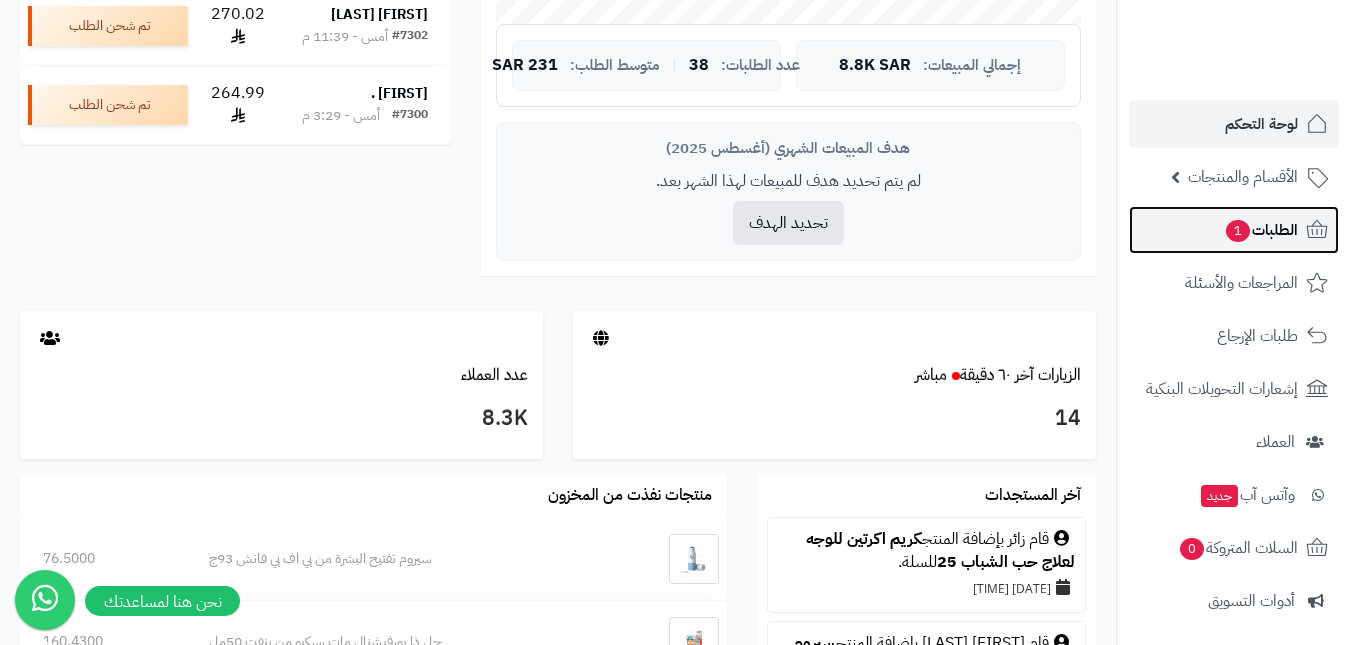 click on "الطلبات  1" at bounding box center (1261, 230) 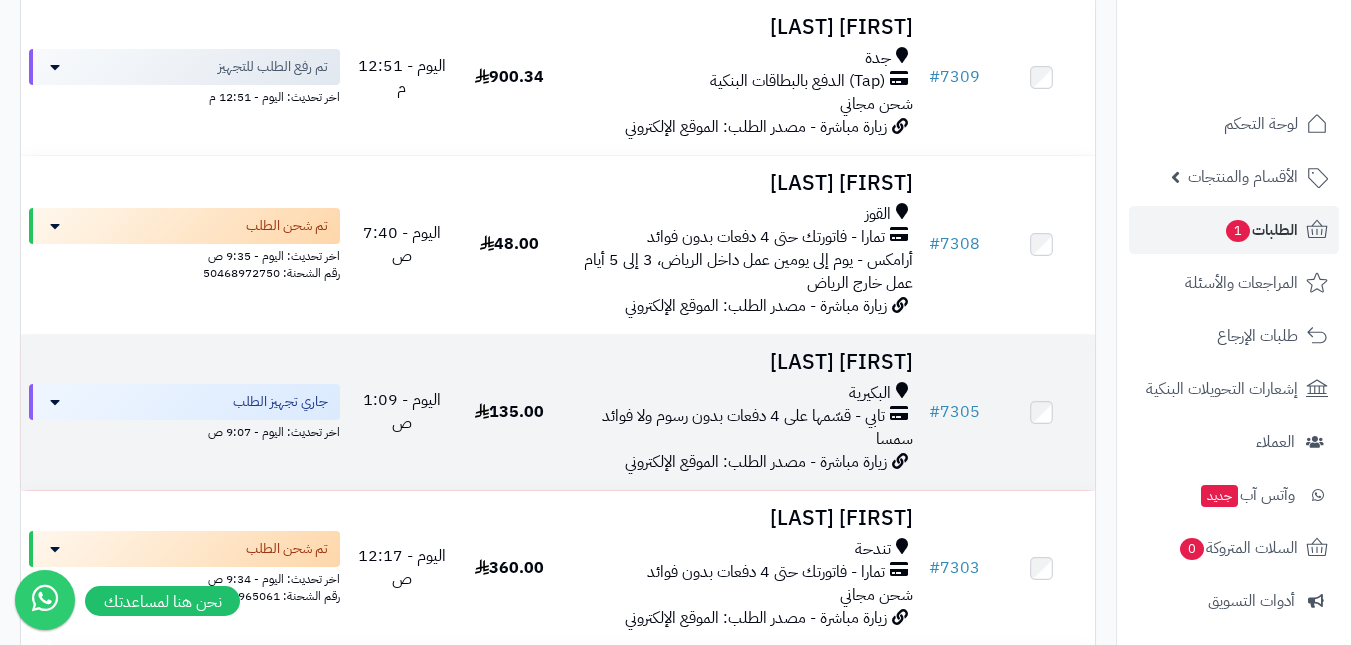 scroll, scrollTop: 400, scrollLeft: 0, axis: vertical 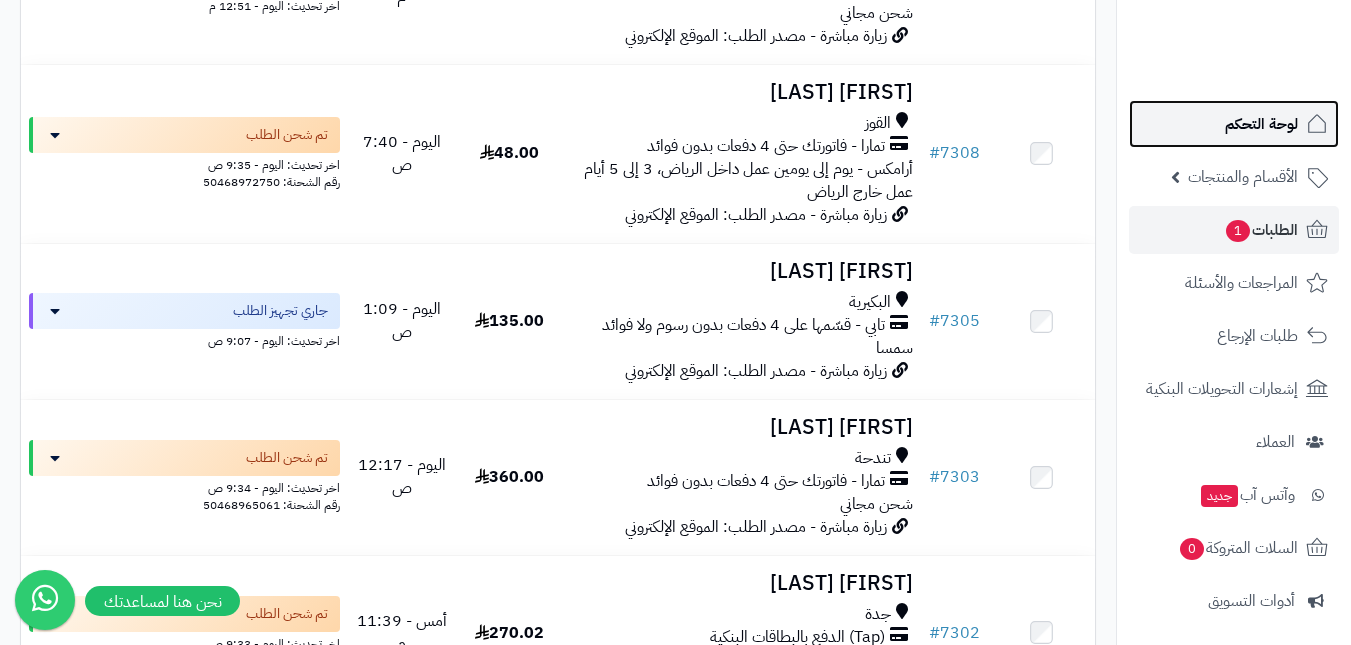 click on "لوحة التحكم" at bounding box center [1261, 124] 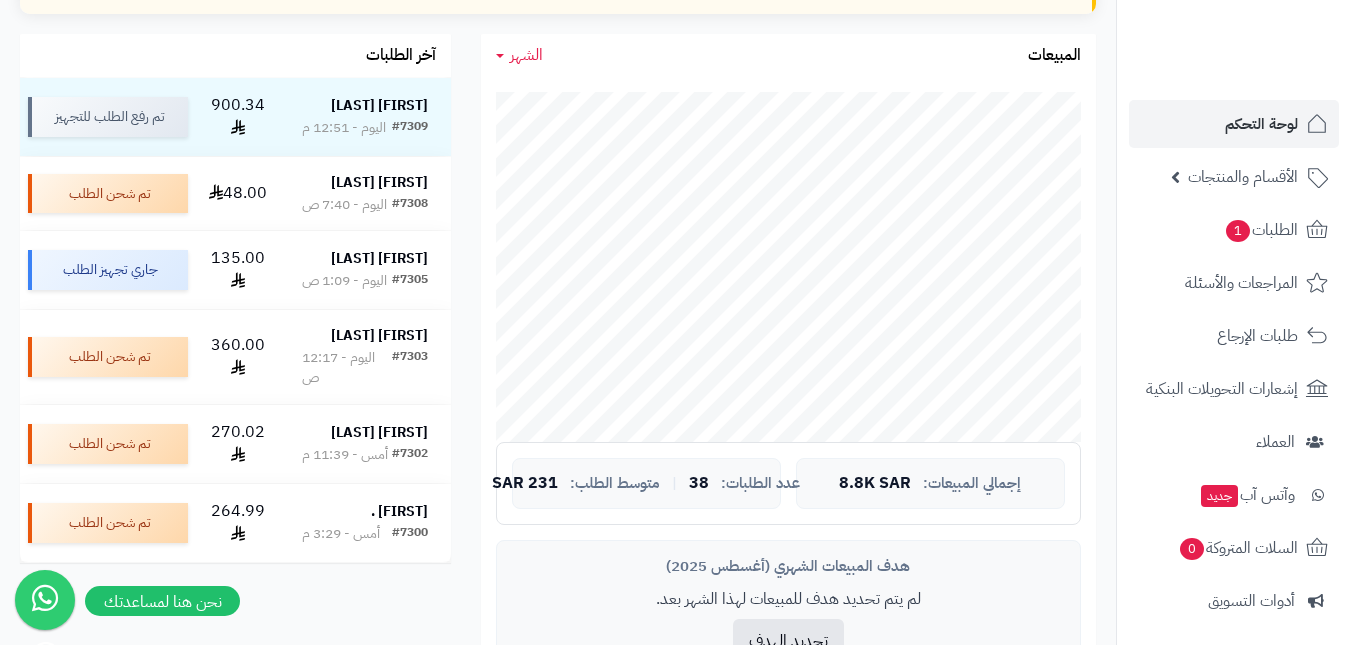 scroll, scrollTop: 400, scrollLeft: 0, axis: vertical 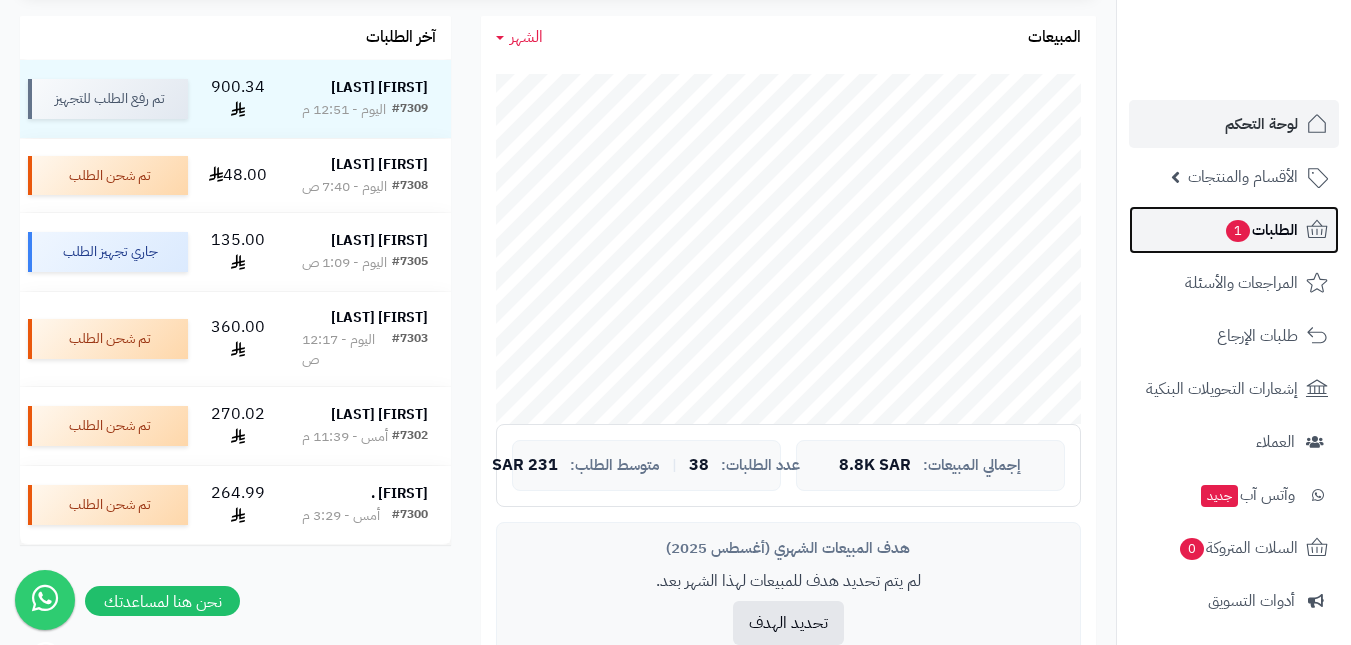 click on "الطلبات  1" at bounding box center (1234, 230) 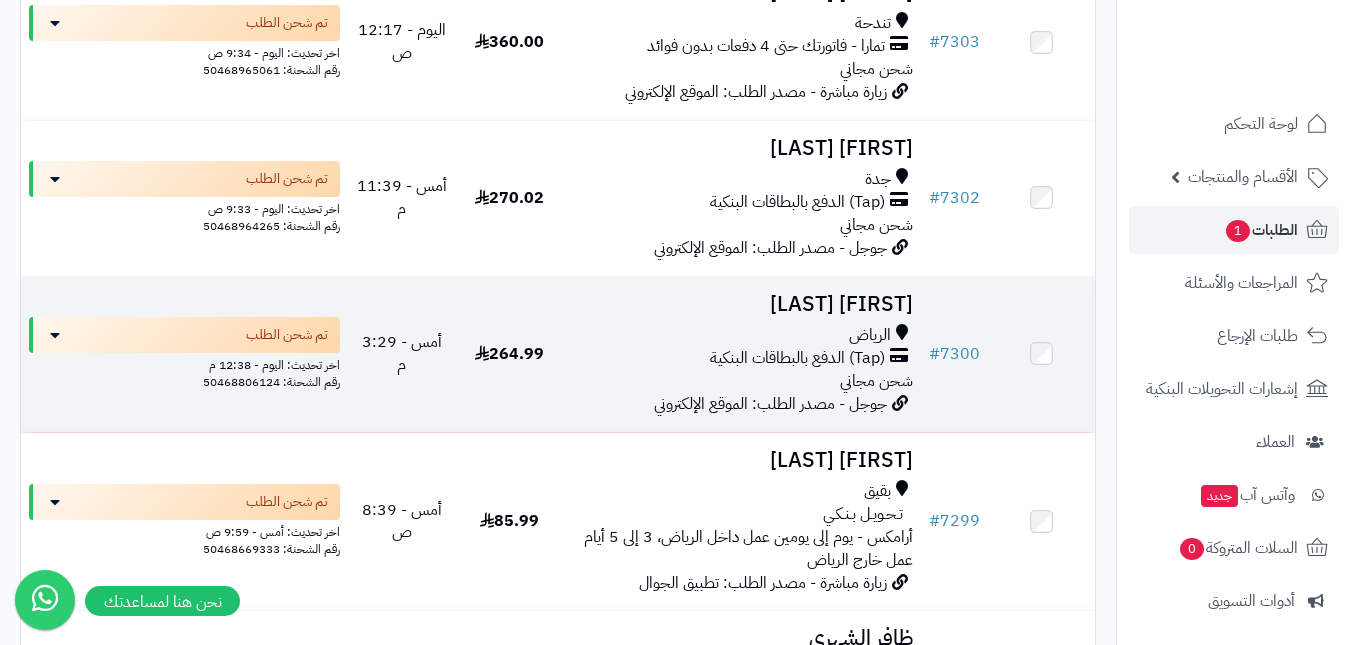 scroll, scrollTop: 800, scrollLeft: 0, axis: vertical 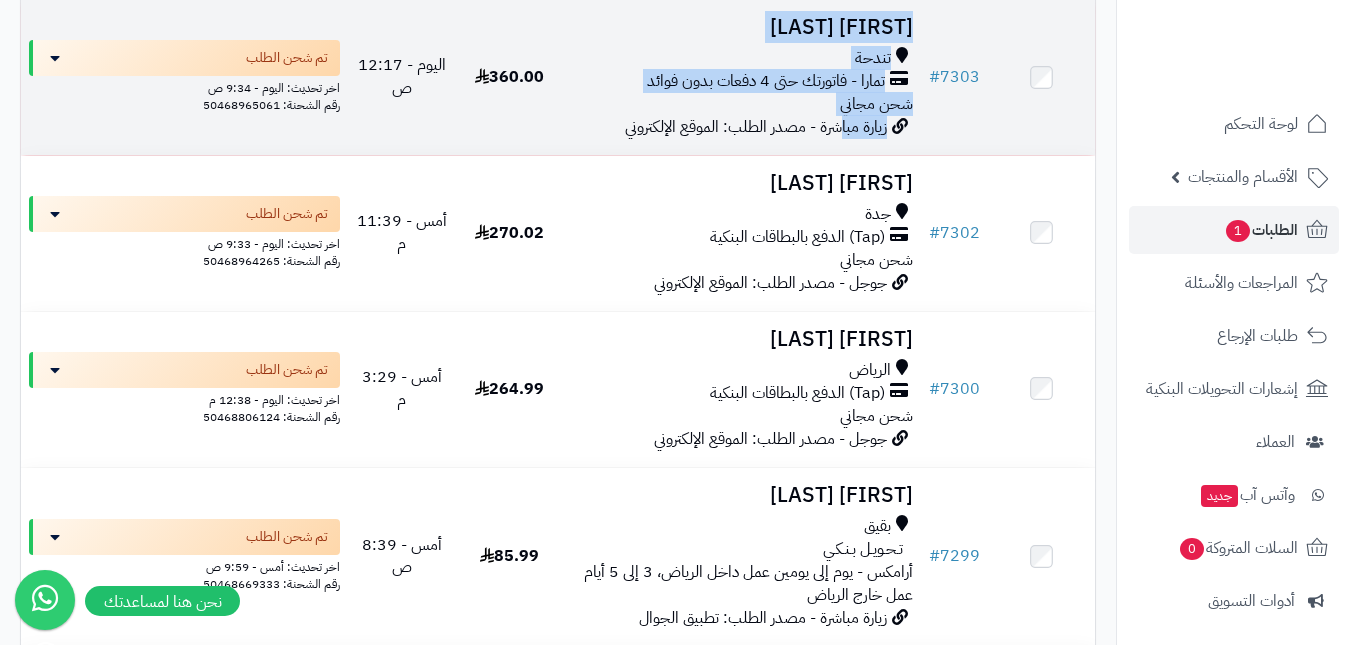 drag, startPoint x: 924, startPoint y: 119, endPoint x: 842, endPoint y: 126, distance: 82.29824 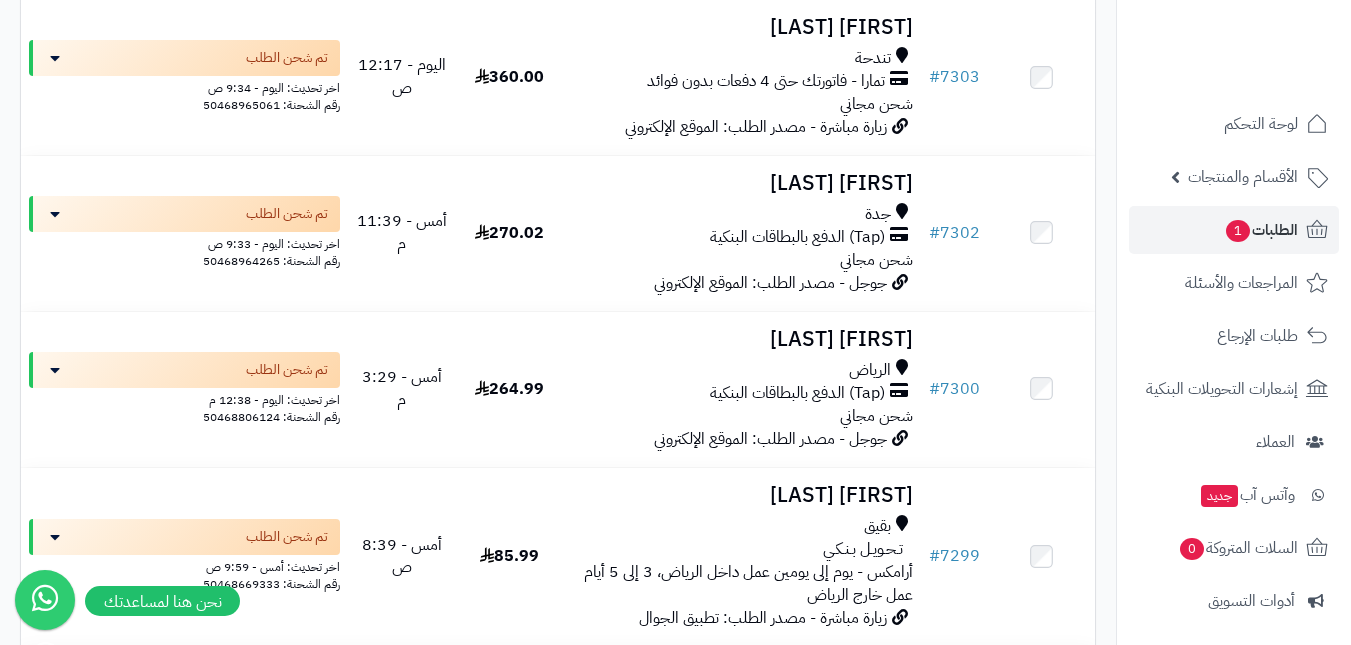 click on "# المحدد:  0
العميل
الاجراءات
تحديث حالة الطلبات
تحضير الطلبات
إصدار بوليصة الشحنة للطلب
طباعة قائمة الشحن
طباعة فواتير الطلبات
طباعة بوليصة الشحن
تصدير الى ملف اكسل
حذف الطلبات    تفاصيل الطلب                                                  الإجمالي                                                  تاريخ الطلب                                              الحالة
# [NUMBER]
[FIRST] [LAST]
[CITY]
(Tap) الدفع بالبطاقات البنكية
شحن مجاني
زيارة مباشرة       -
مصدر الطلب:
الموقع الإلكتروني
[PRICE]
اليوم - [TIME]                                                      تم رفع الطلب للتجهيز   اخر تحديث: اليوم - [TIME]
#" at bounding box center (558, 3636) 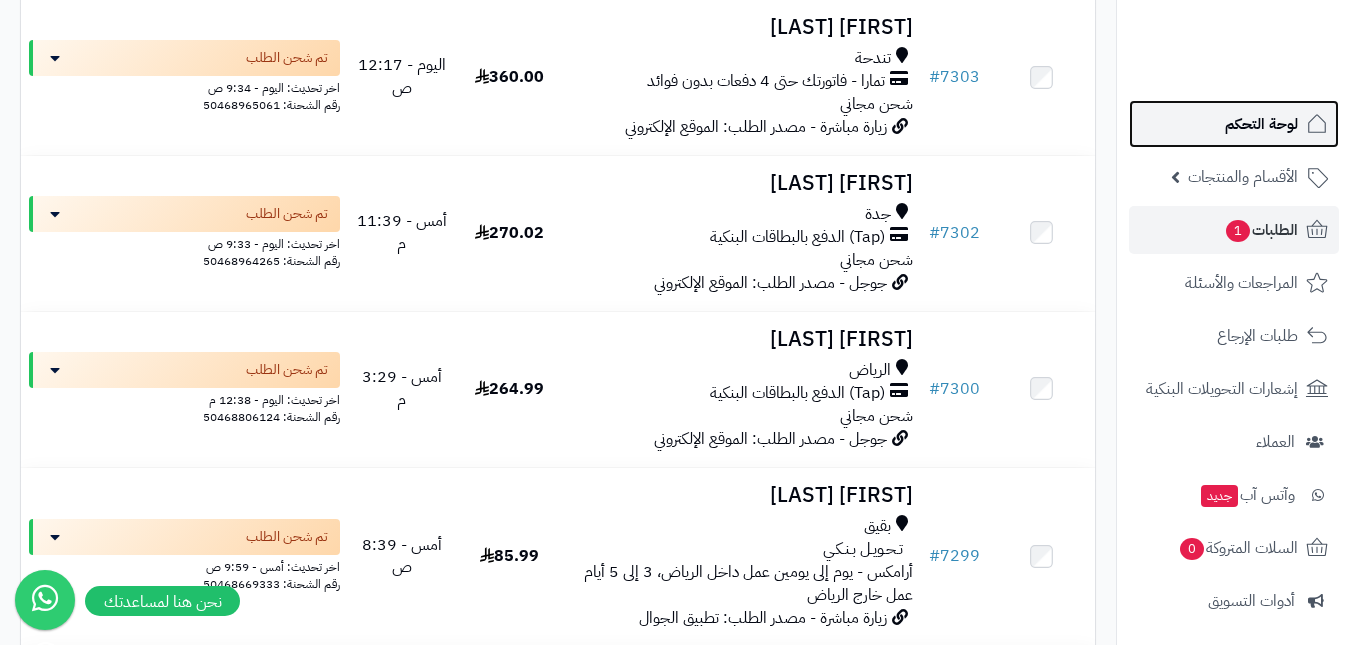 click on "لوحة التحكم" at bounding box center [1261, 124] 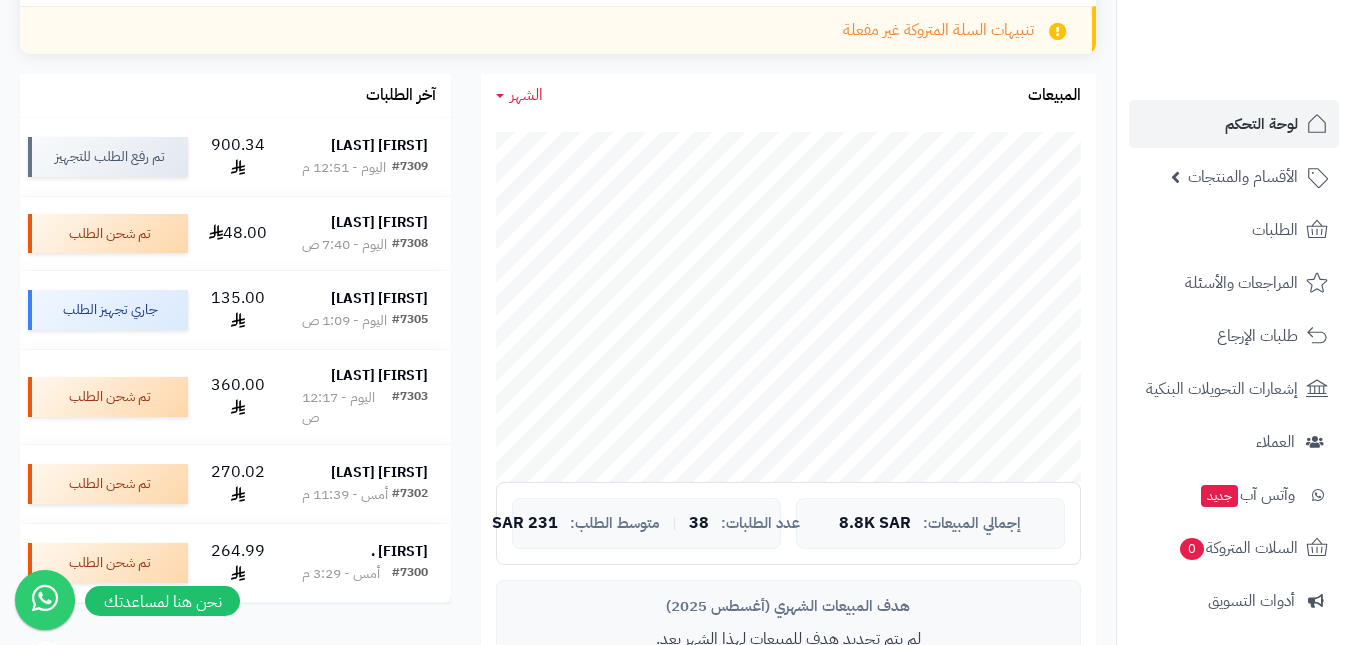 scroll, scrollTop: 400, scrollLeft: 0, axis: vertical 